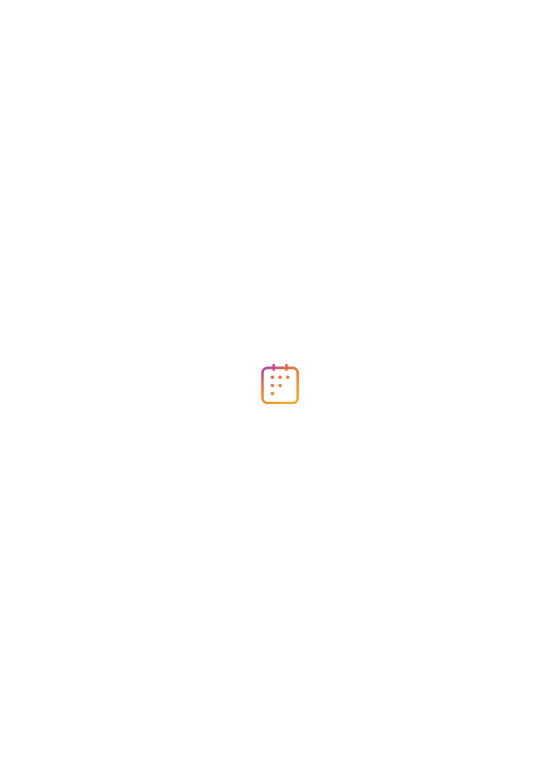scroll, scrollTop: 0, scrollLeft: 0, axis: both 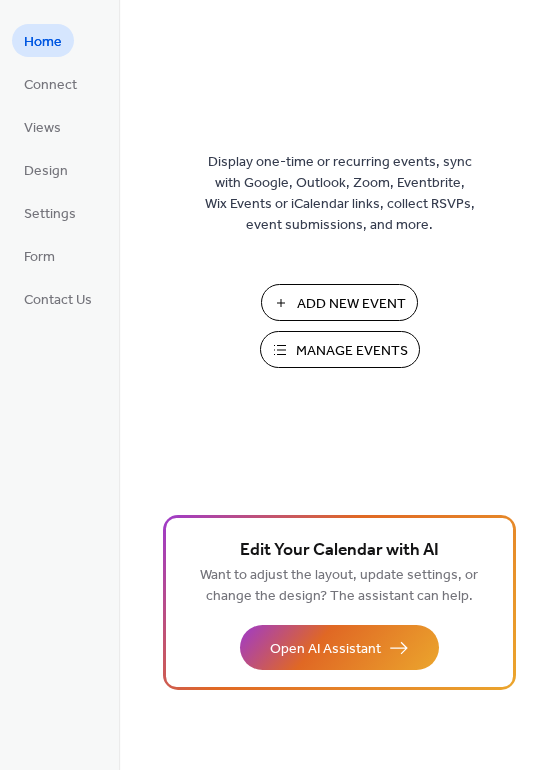 click on "Manage Events" at bounding box center [352, 351] 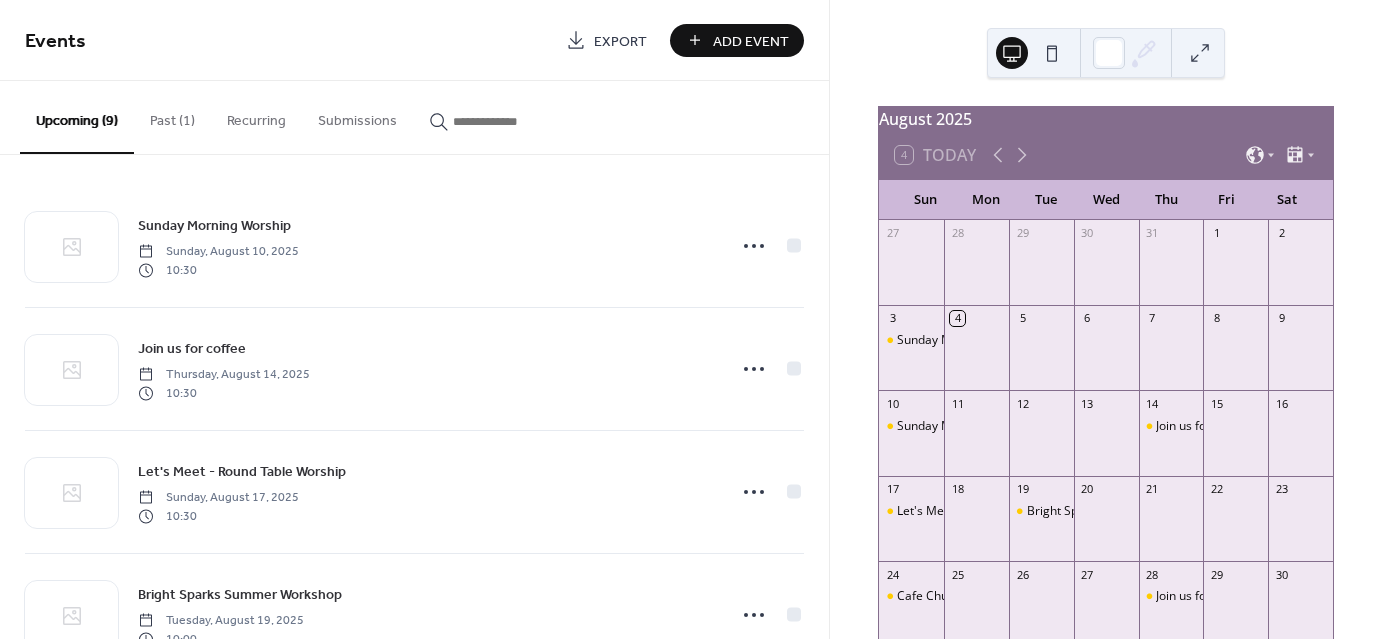 scroll, scrollTop: 0, scrollLeft: 0, axis: both 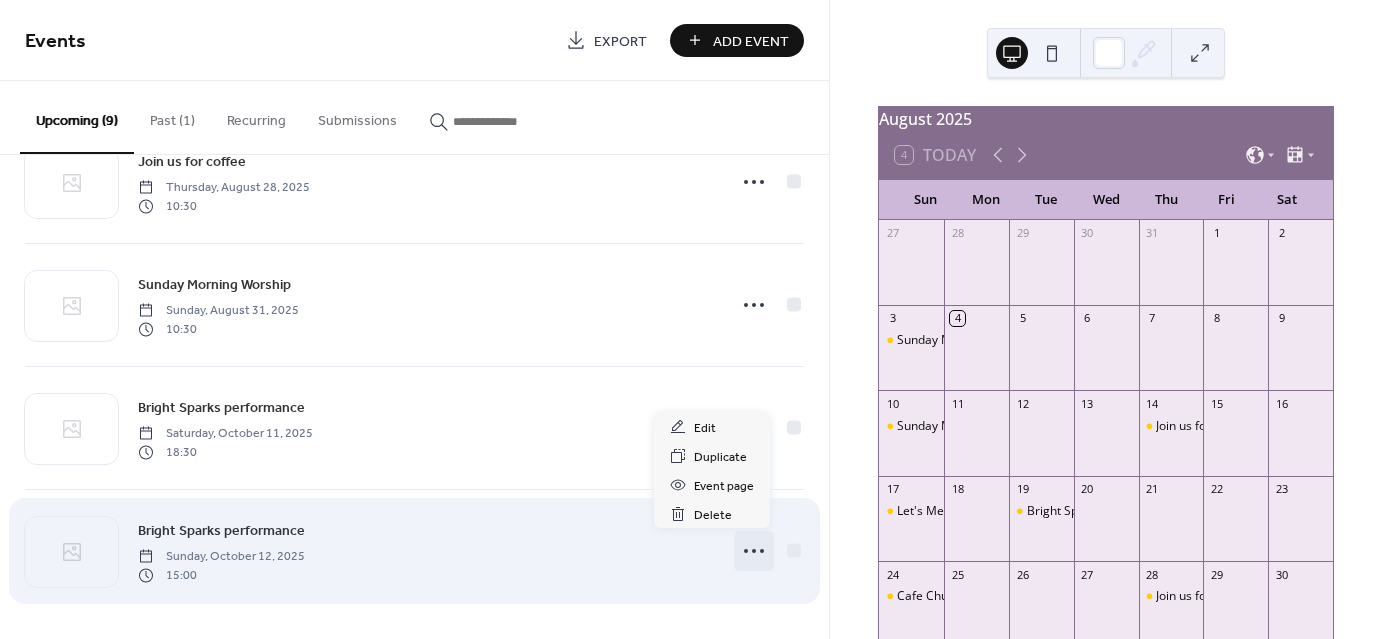 click 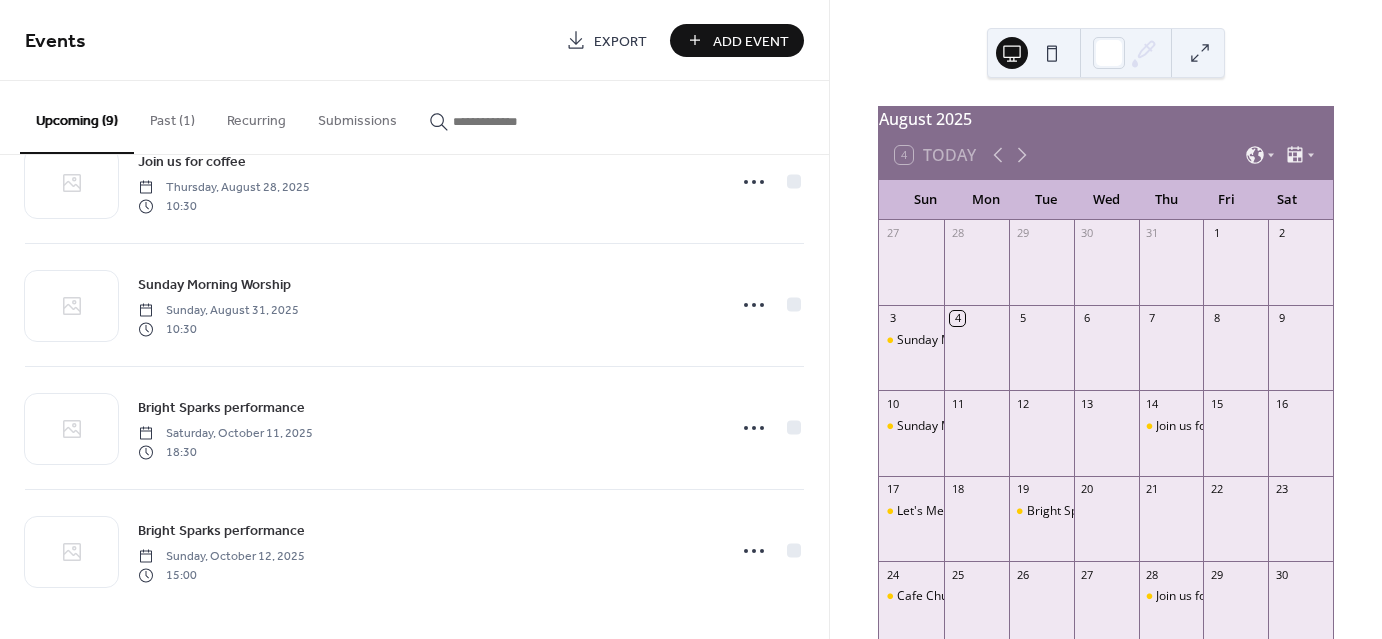 click on "August 2025 4 Today Sun Mon Tue Wed Thu Fri Sat 27 28 29 30 31 1 2 3 Sunday Morning Worship  4 5 6 7 8 9 10 Sunday Morning Worship 11 12 13 14 Join us for coffee 15 16 17 Let's Meet - Round Table Worship 18 19 Bright Sparks Summer Workshop 20 21 22 23 24 Cafe Church 25 26 27 28 Join us for coffee 29 30 31 Sunday Morning Worship 1 2 3 4 5 6 Subscribe Powered by   EventsCalendar.co" at bounding box center (1106, 479) 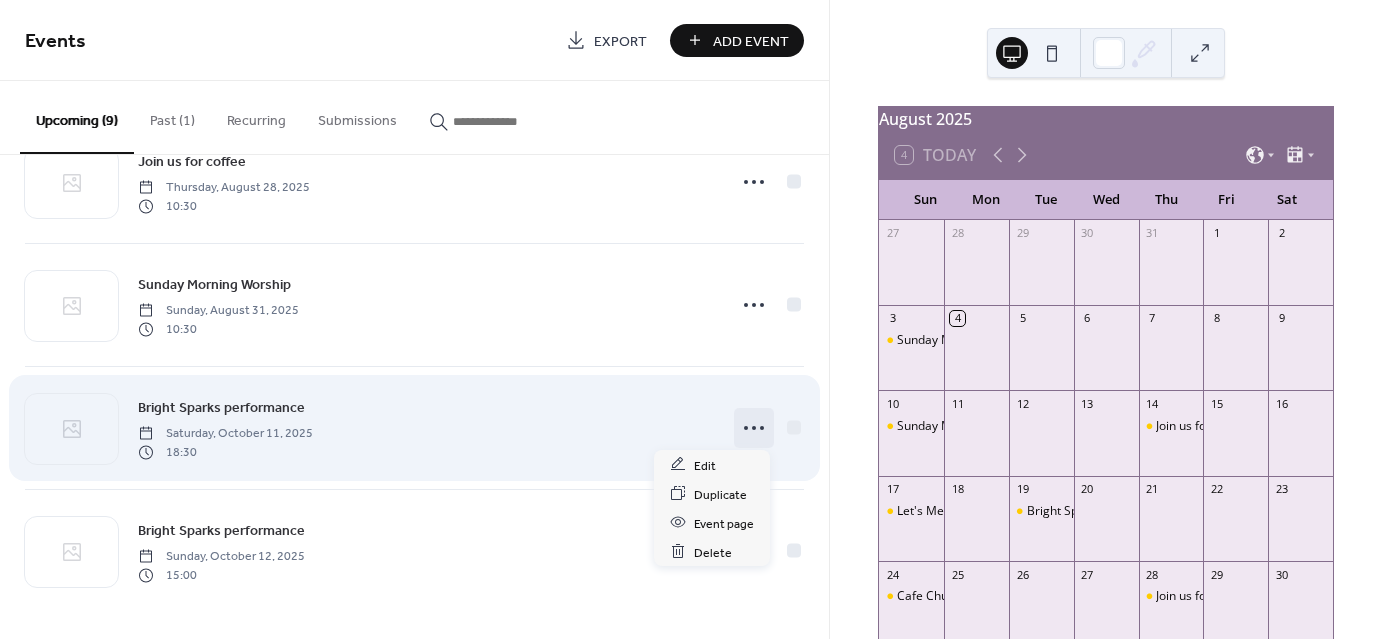 click 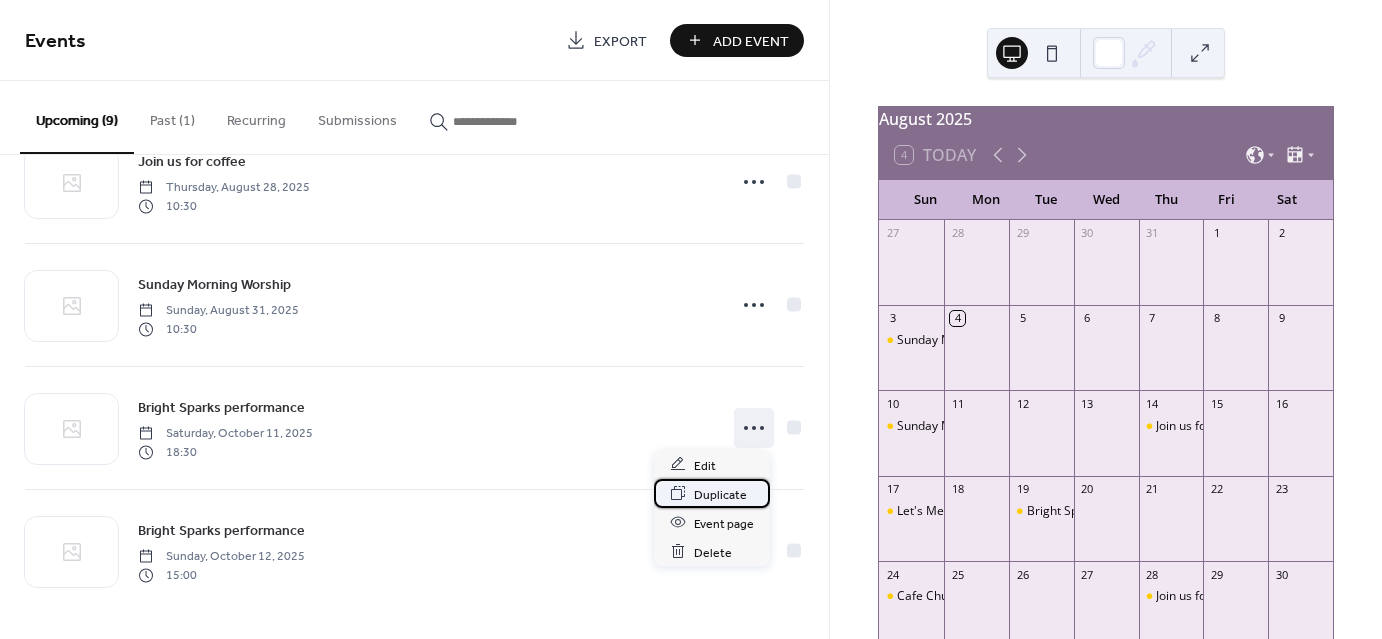 click on "Duplicate" at bounding box center [720, 494] 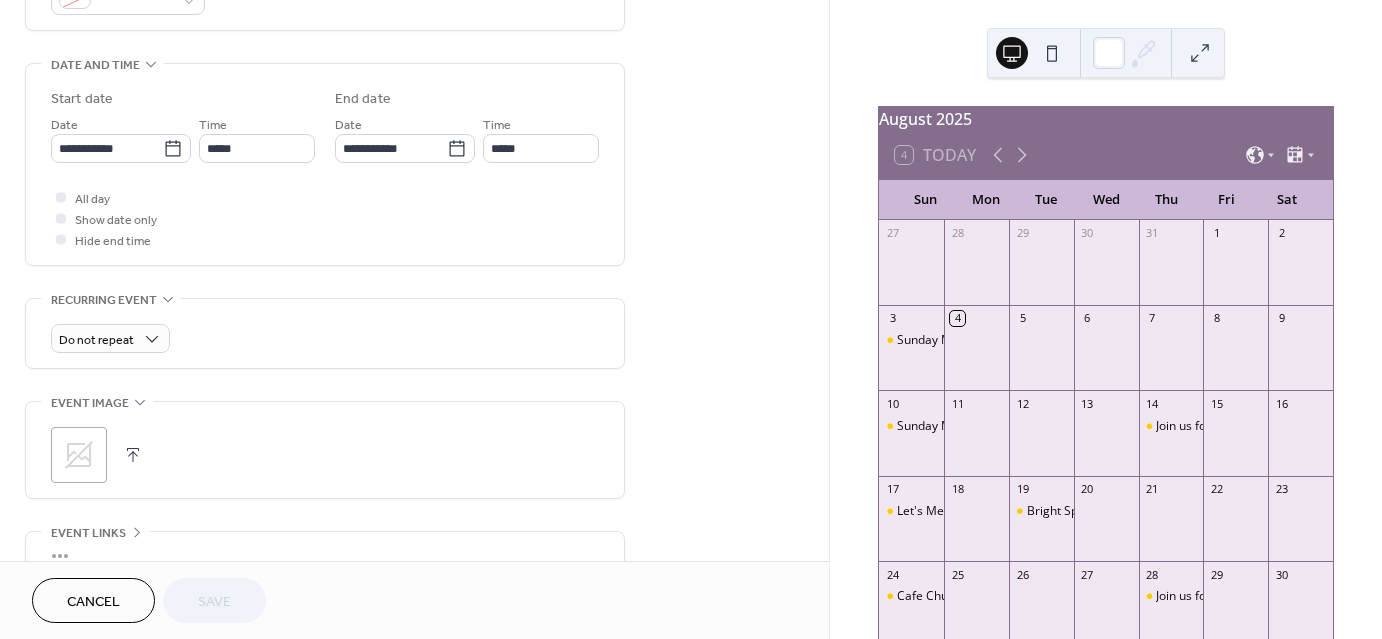 scroll, scrollTop: 593, scrollLeft: 0, axis: vertical 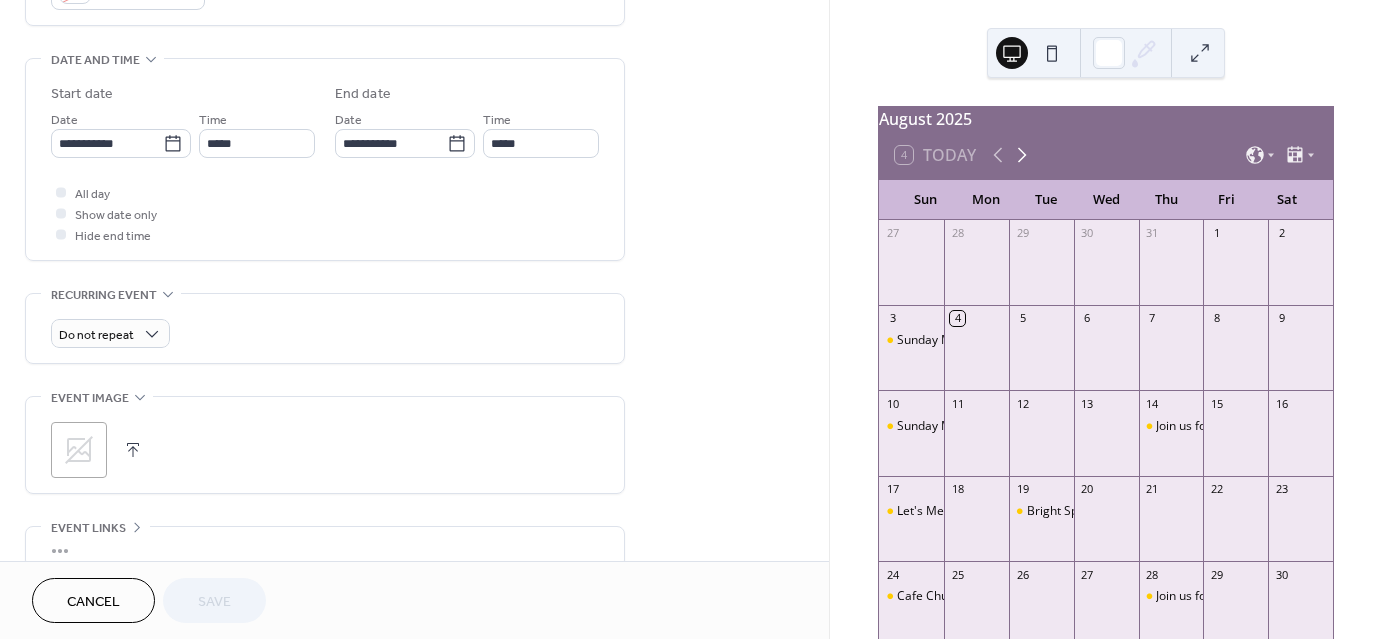 click 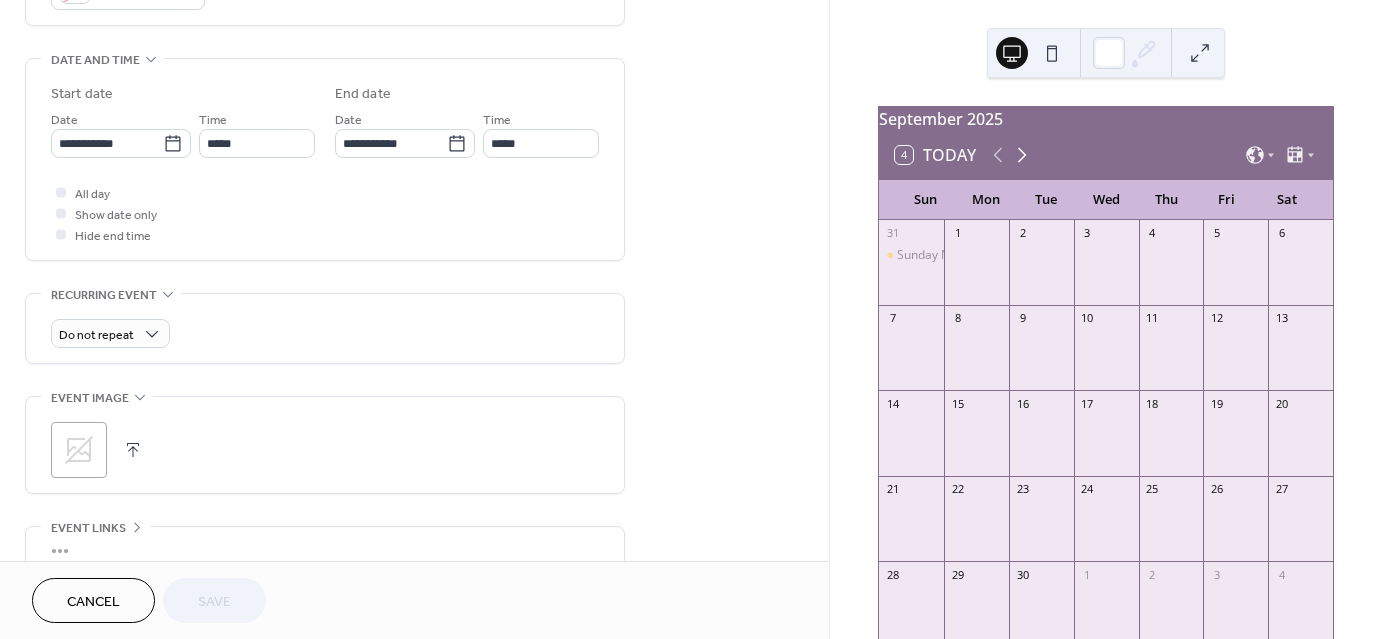 click 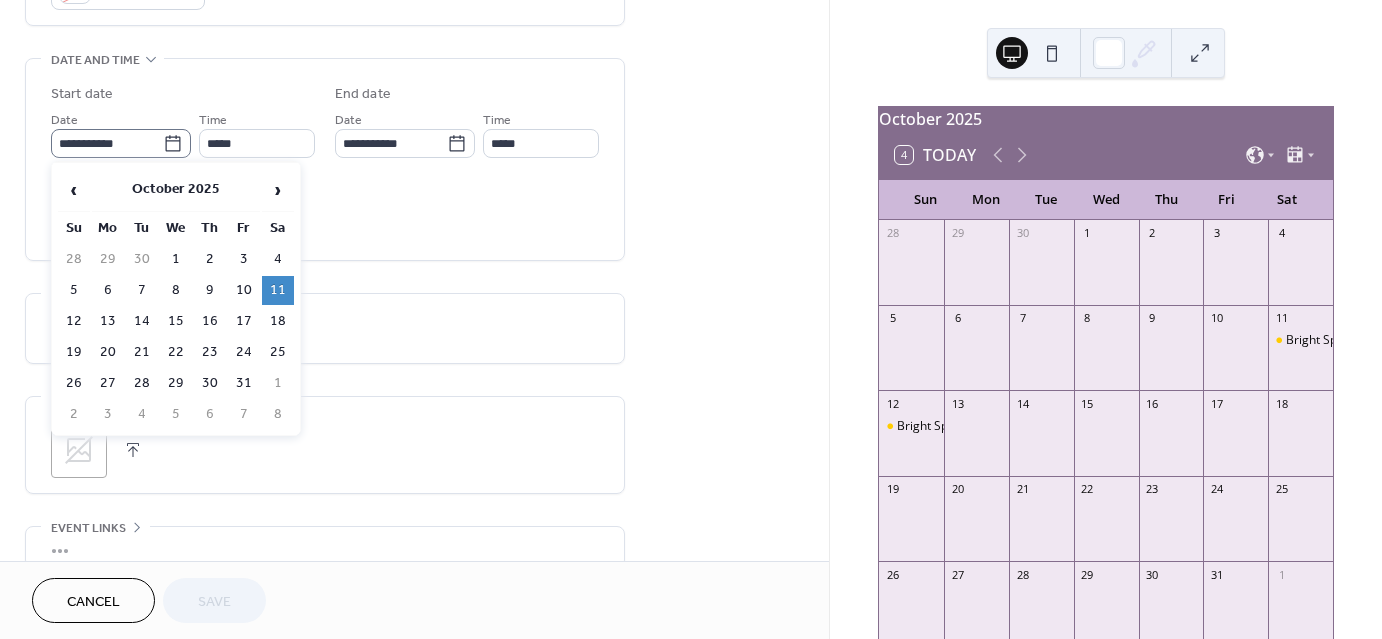 click 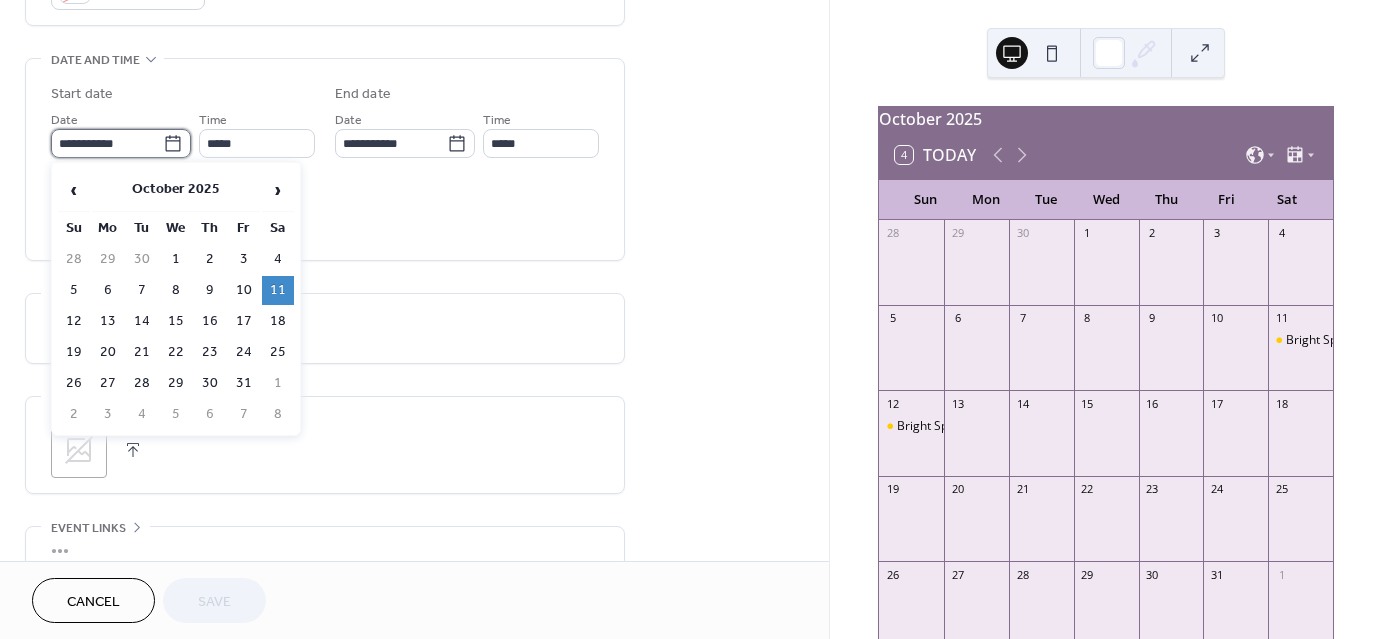 click on "**********" at bounding box center [107, 143] 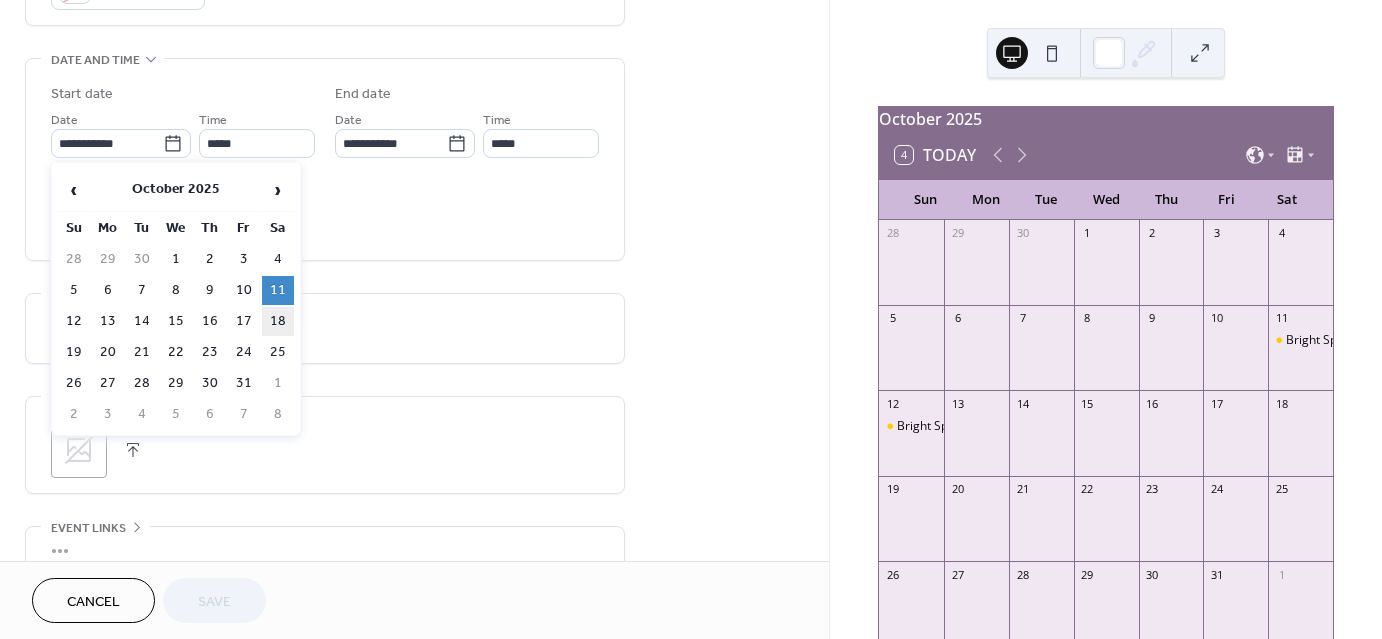 click on "18" at bounding box center (278, 321) 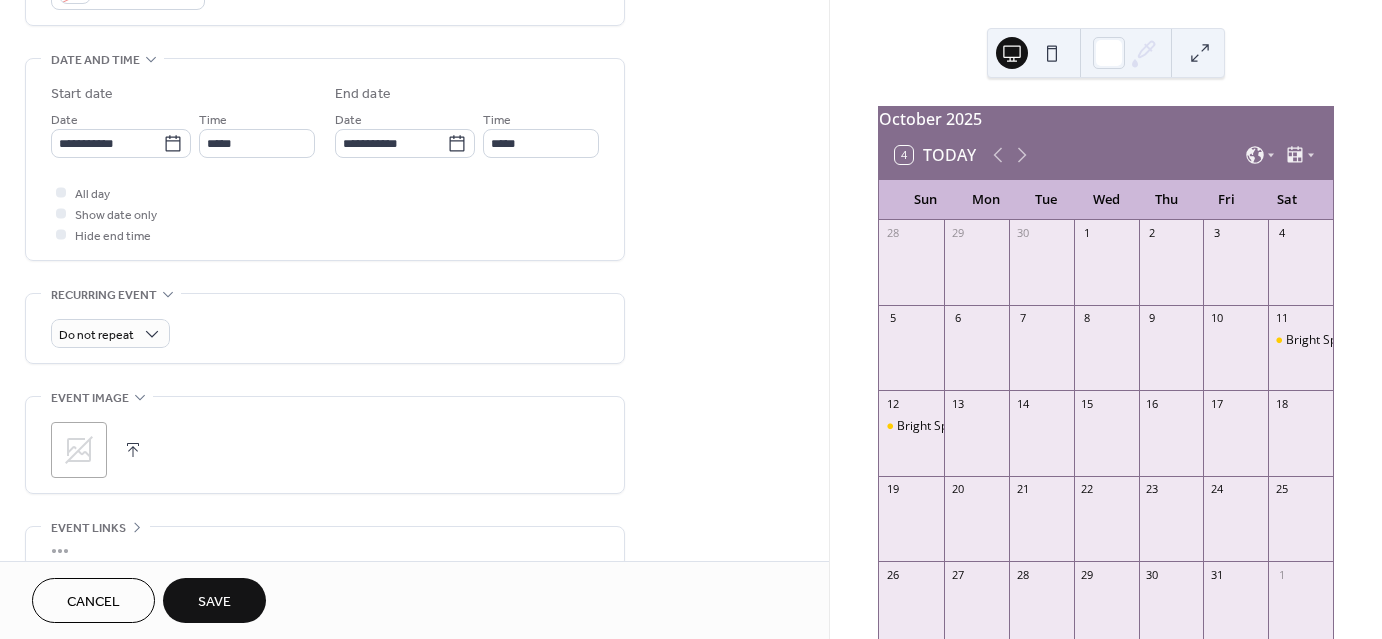click on "Save" at bounding box center (214, 602) 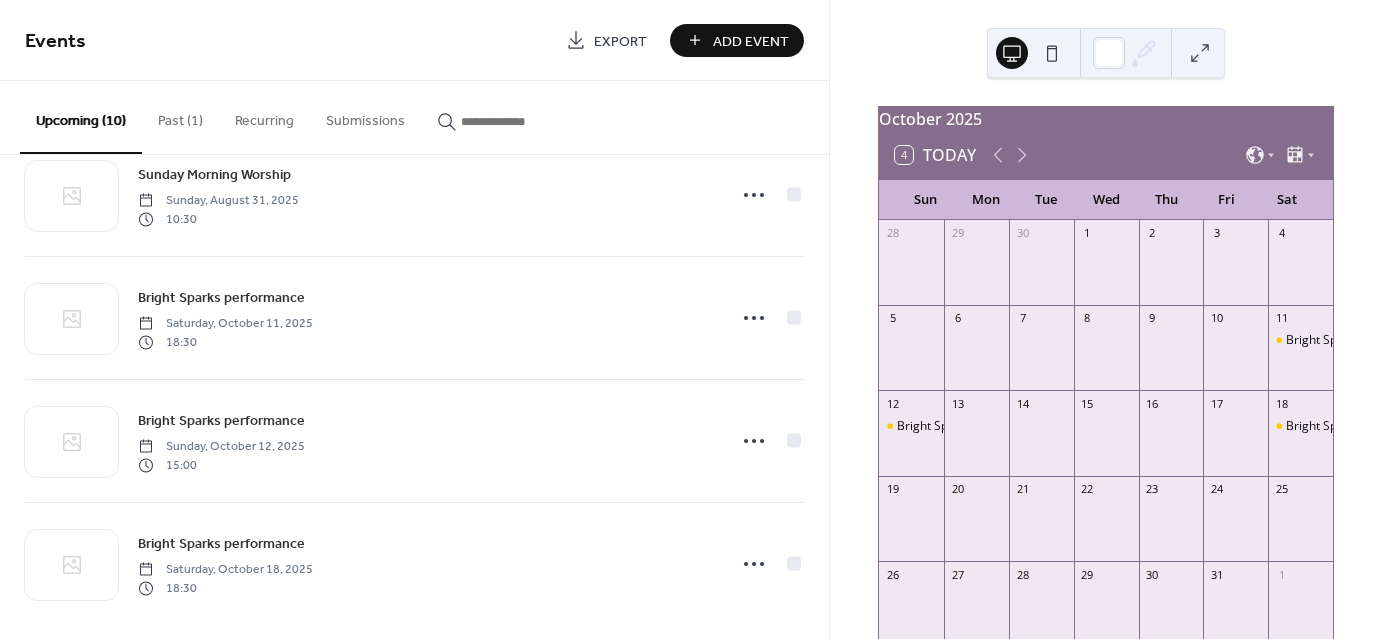 scroll, scrollTop: 802, scrollLeft: 0, axis: vertical 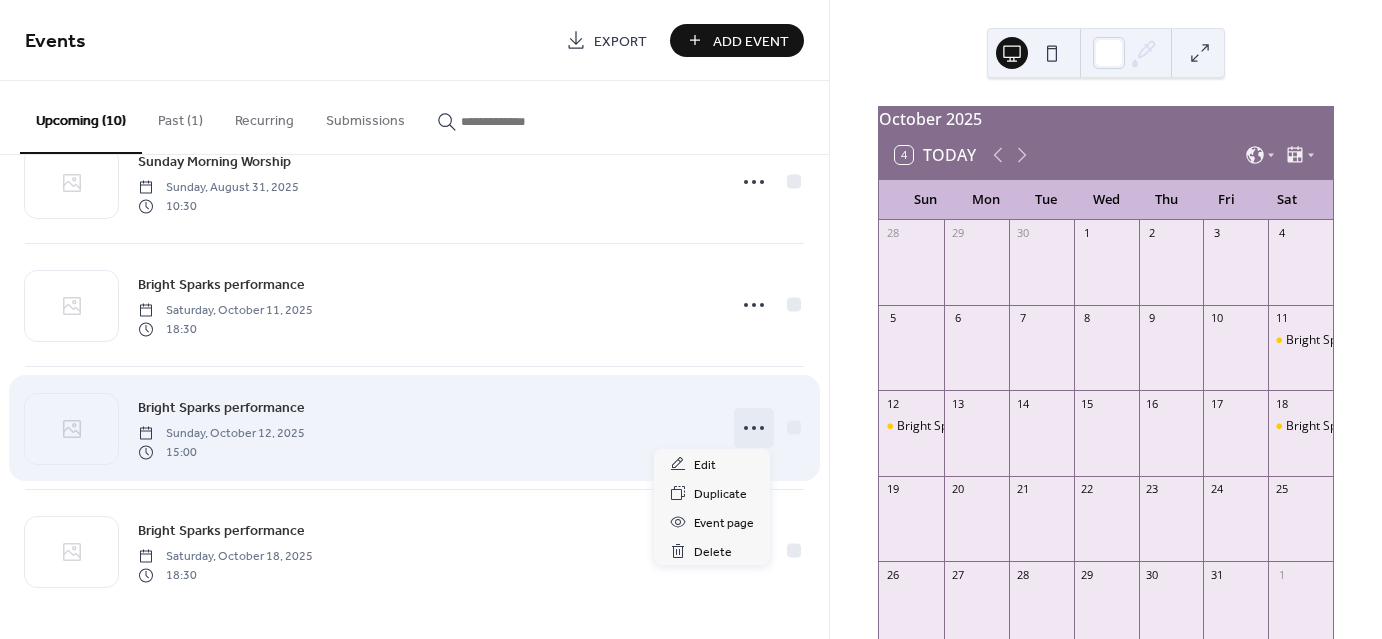 click 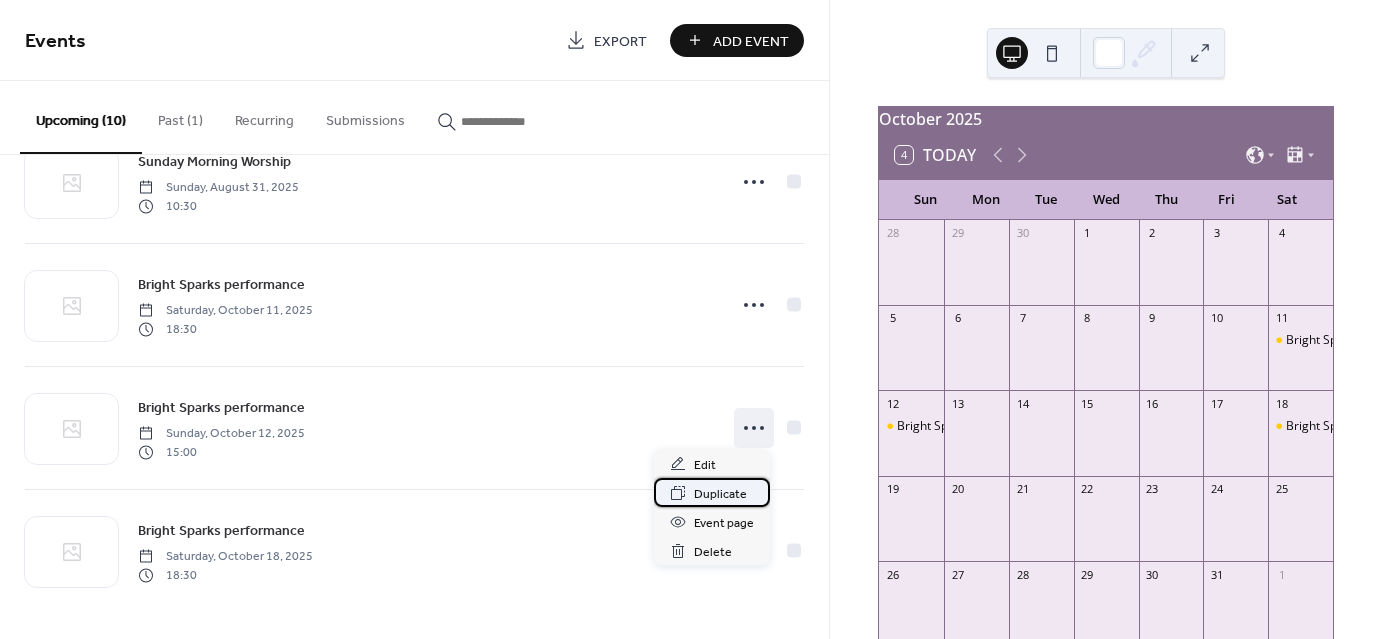 click on "Duplicate" at bounding box center [720, 494] 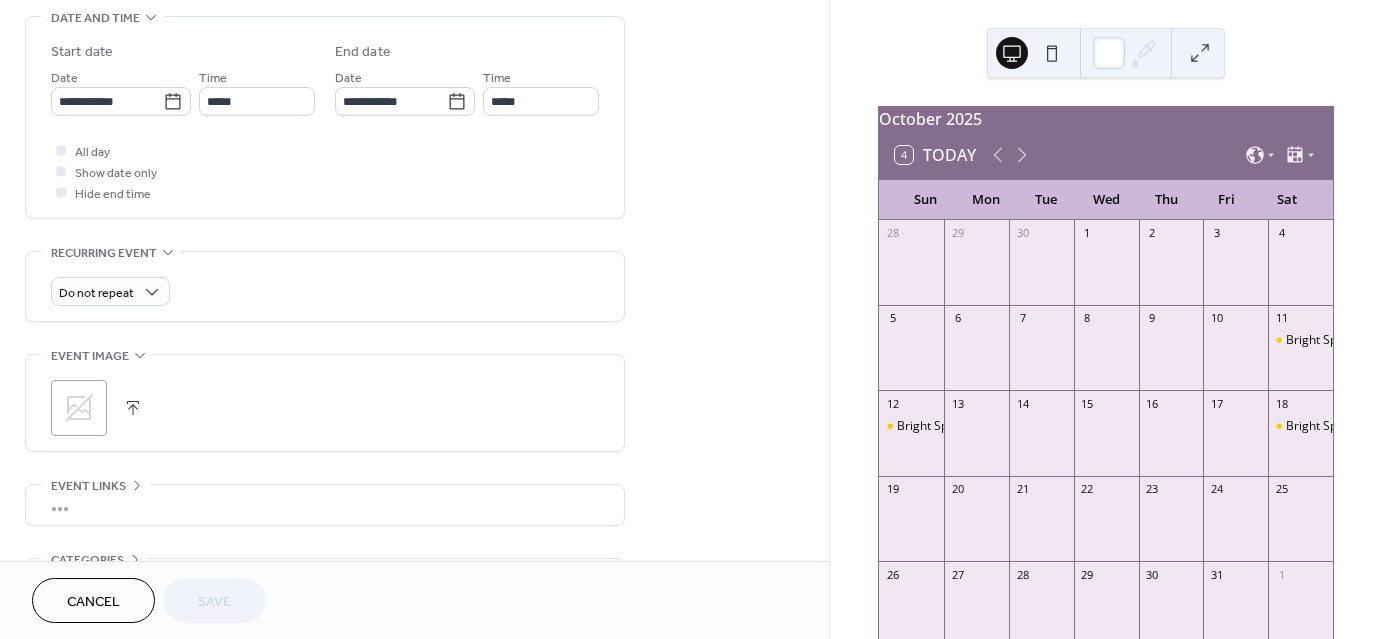 scroll, scrollTop: 640, scrollLeft: 0, axis: vertical 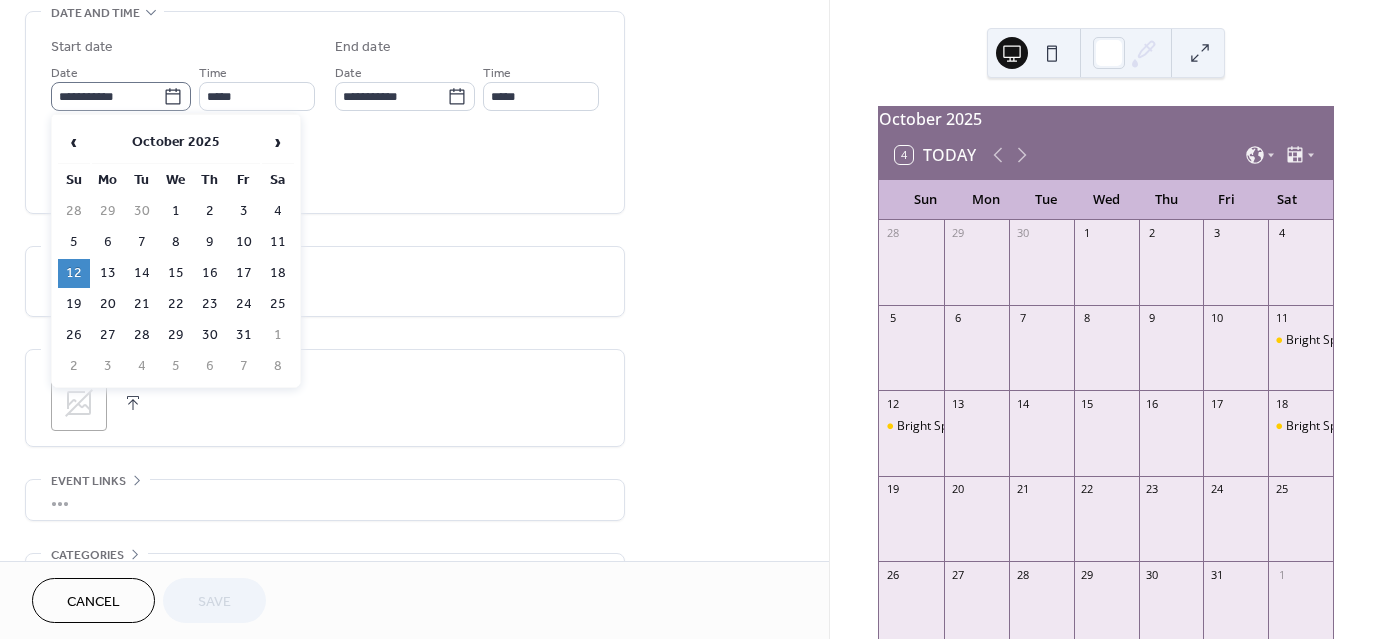 click 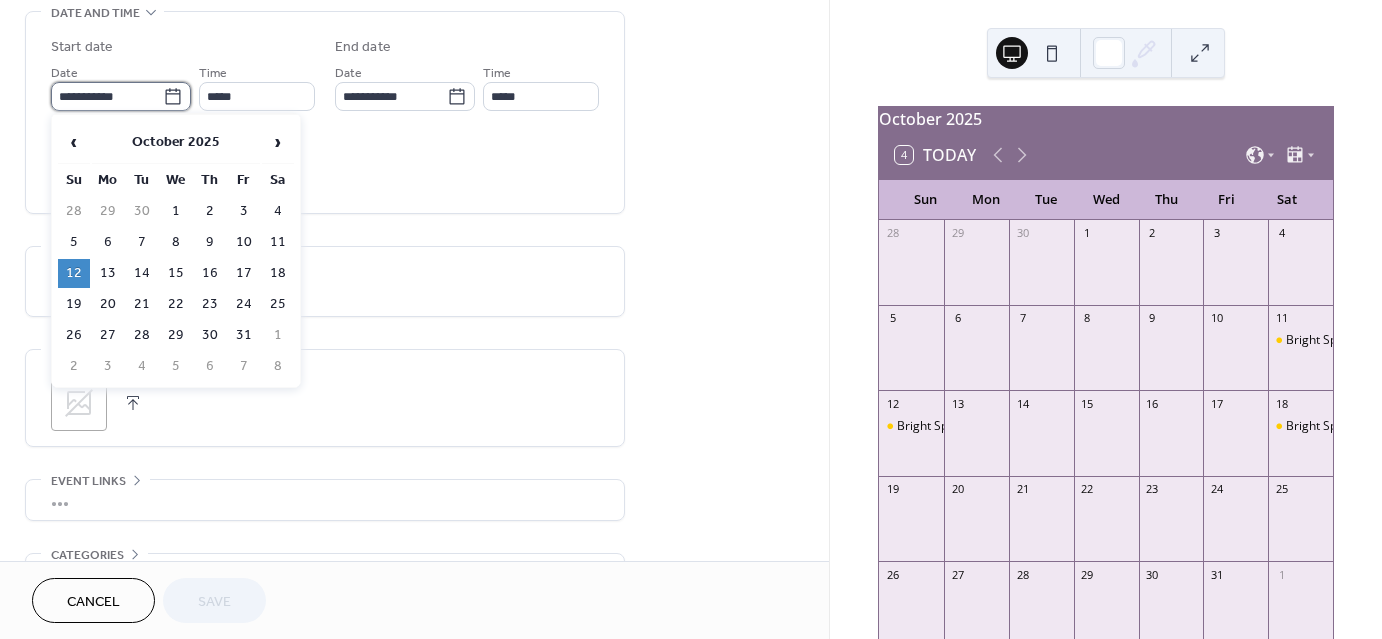 click on "**********" at bounding box center (107, 96) 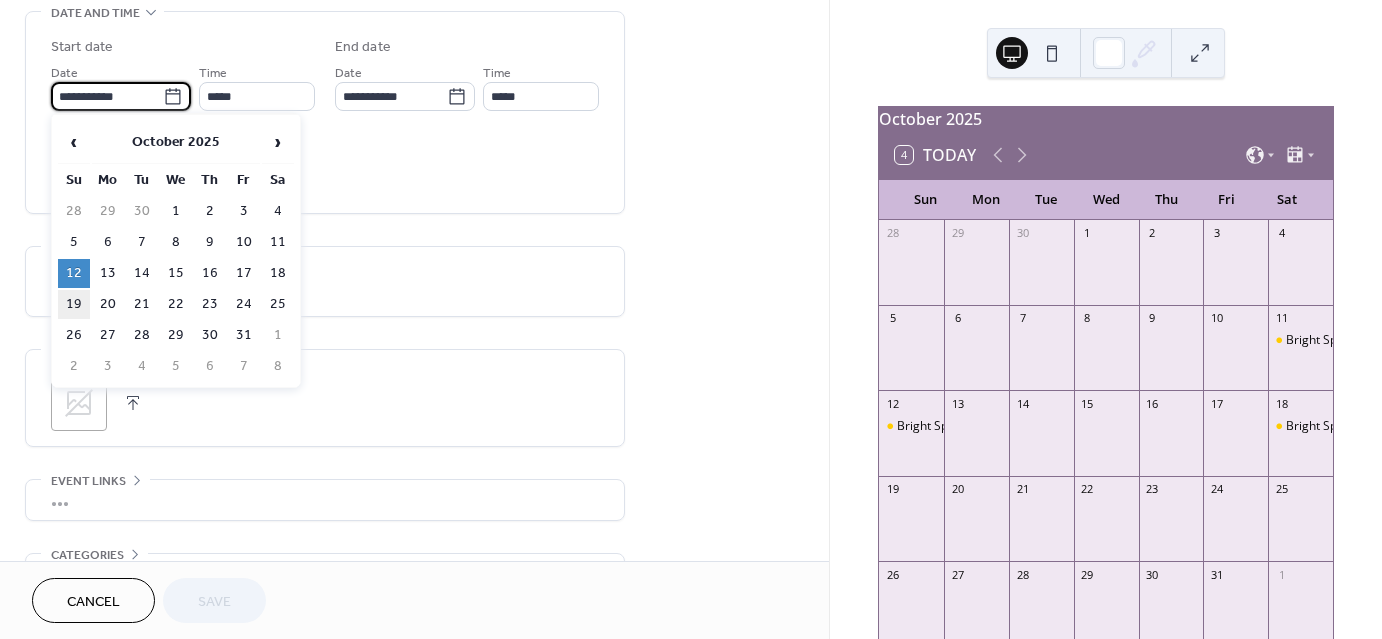 click on "19" at bounding box center [74, 304] 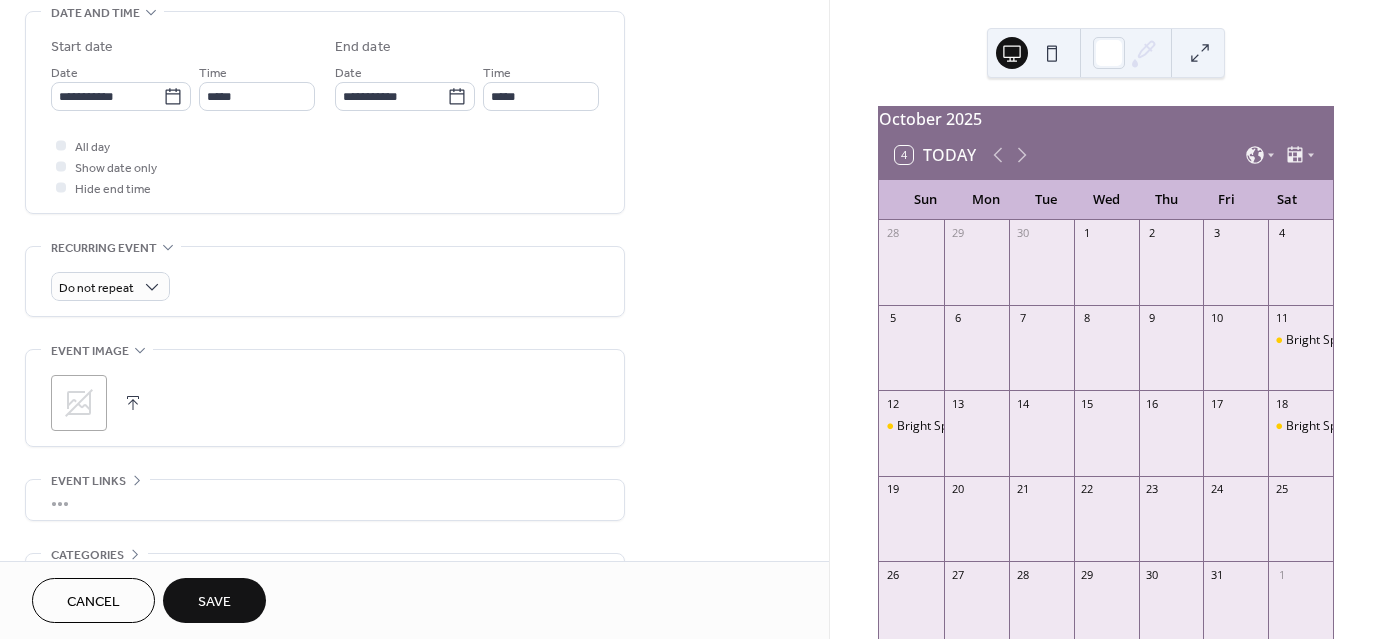click on "Save" at bounding box center (214, 602) 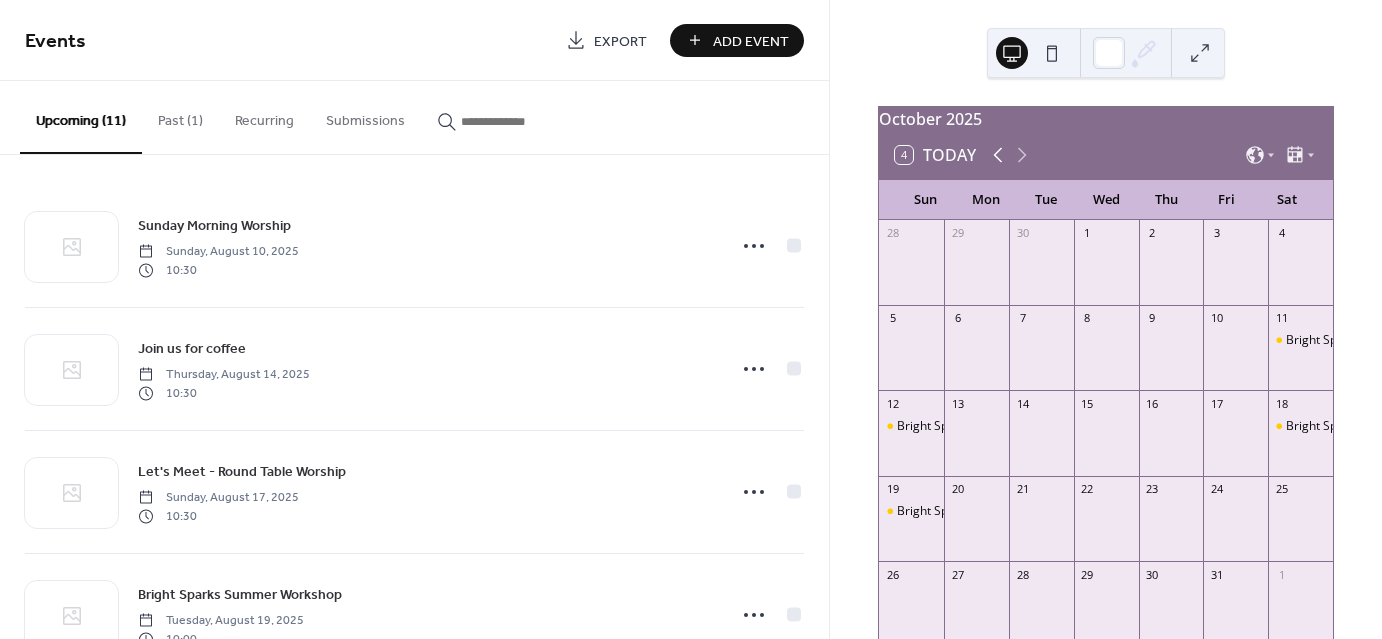 click 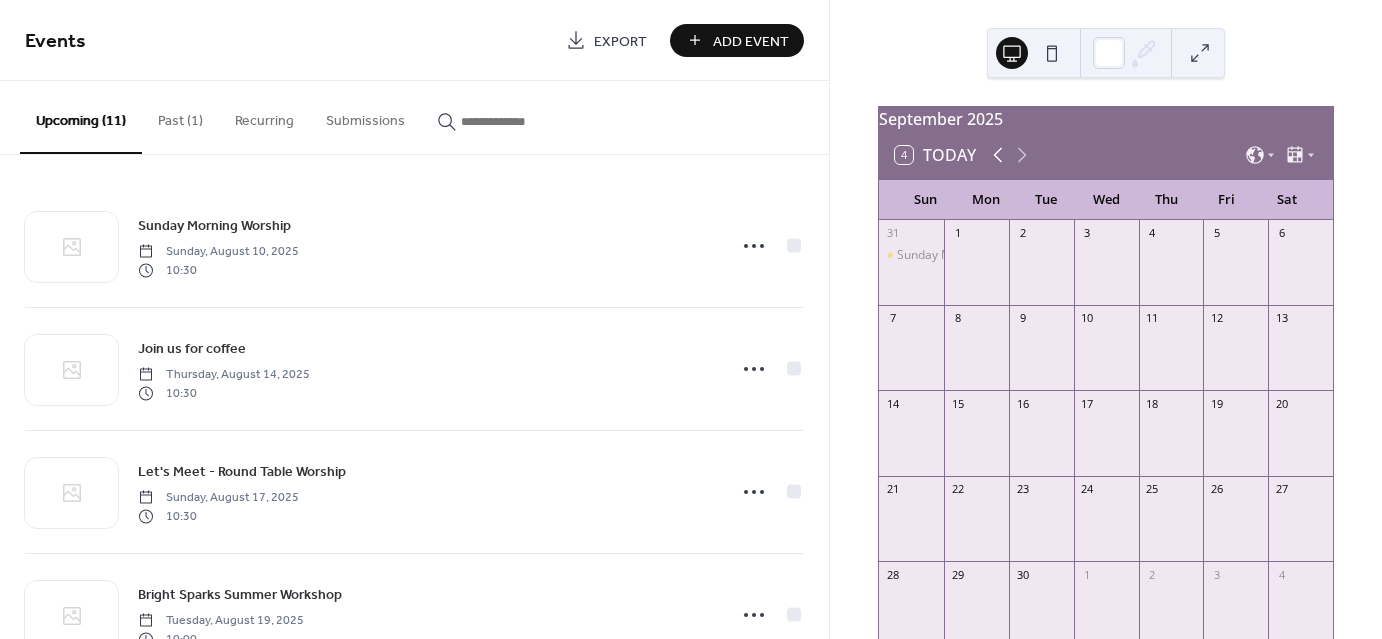 click 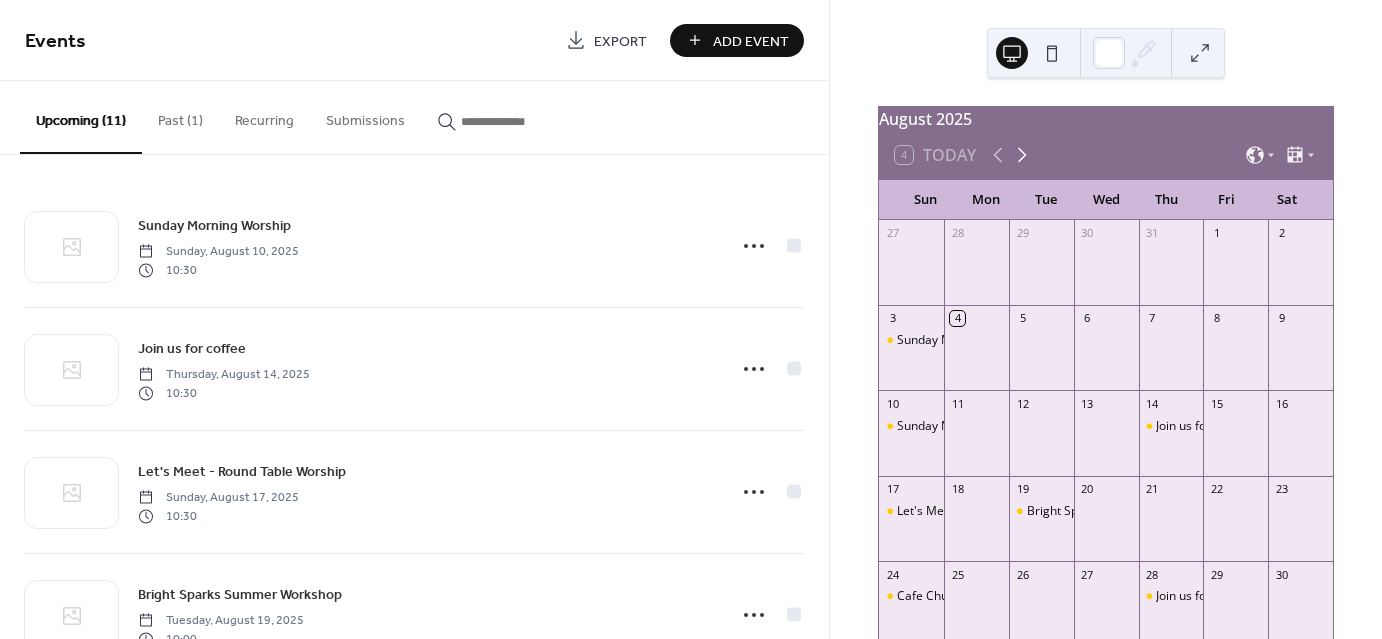 click 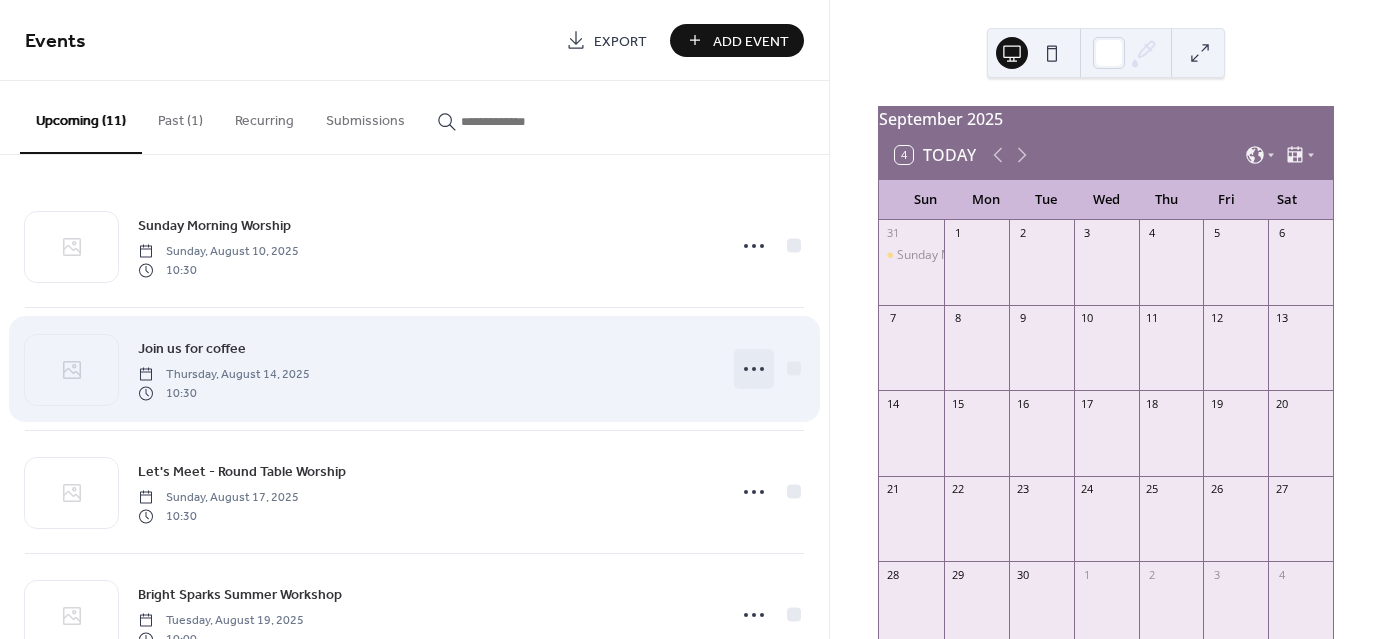 click 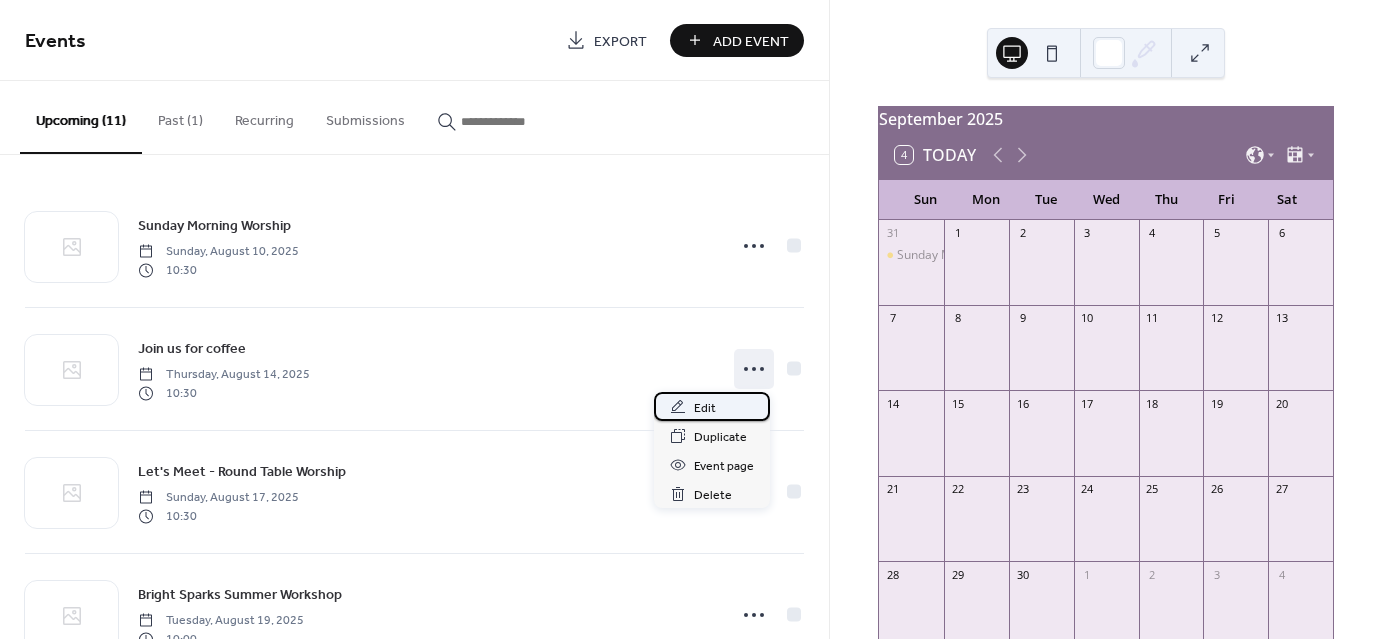 click on "Edit" at bounding box center (705, 408) 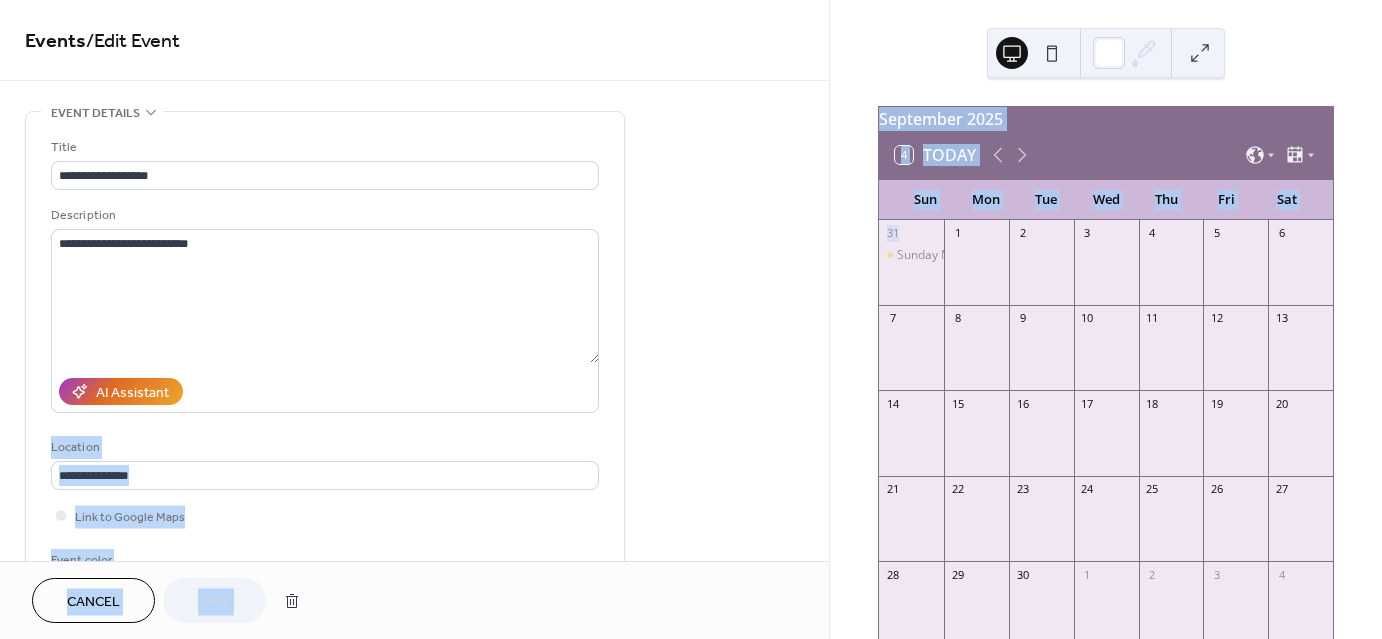 drag, startPoint x: 823, startPoint y: 203, endPoint x: 829, endPoint y: 259, distance: 56.32051 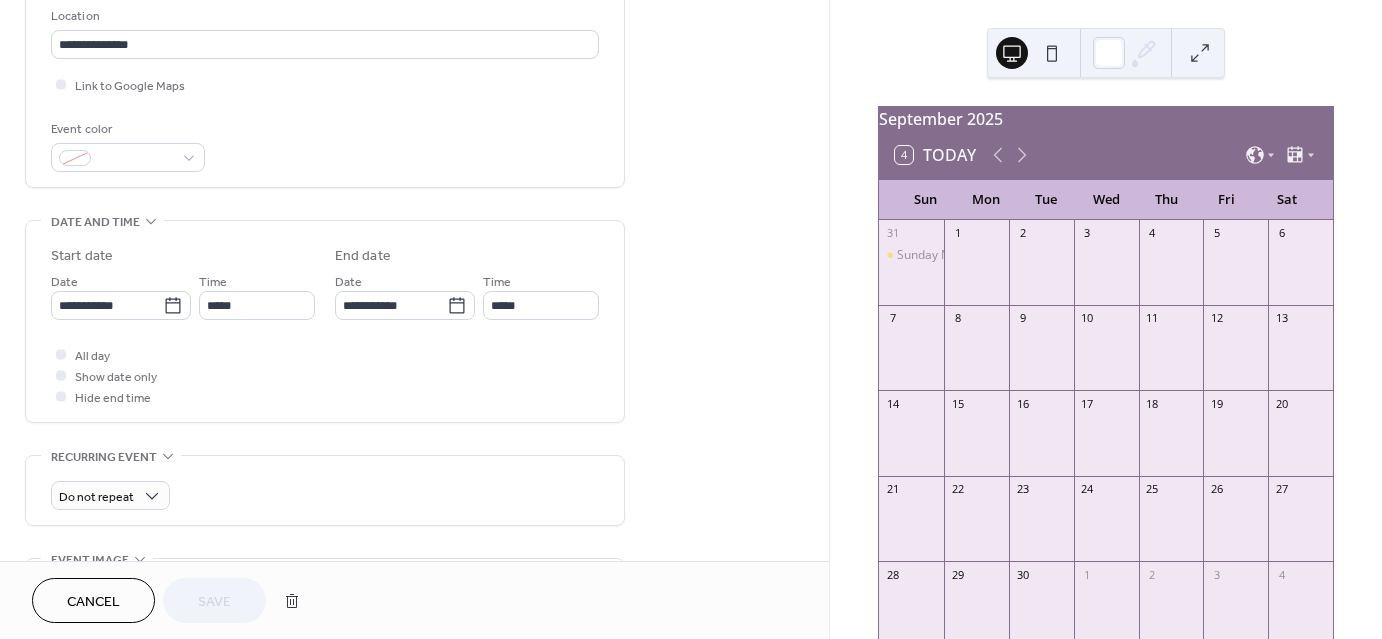 scroll, scrollTop: 448, scrollLeft: 0, axis: vertical 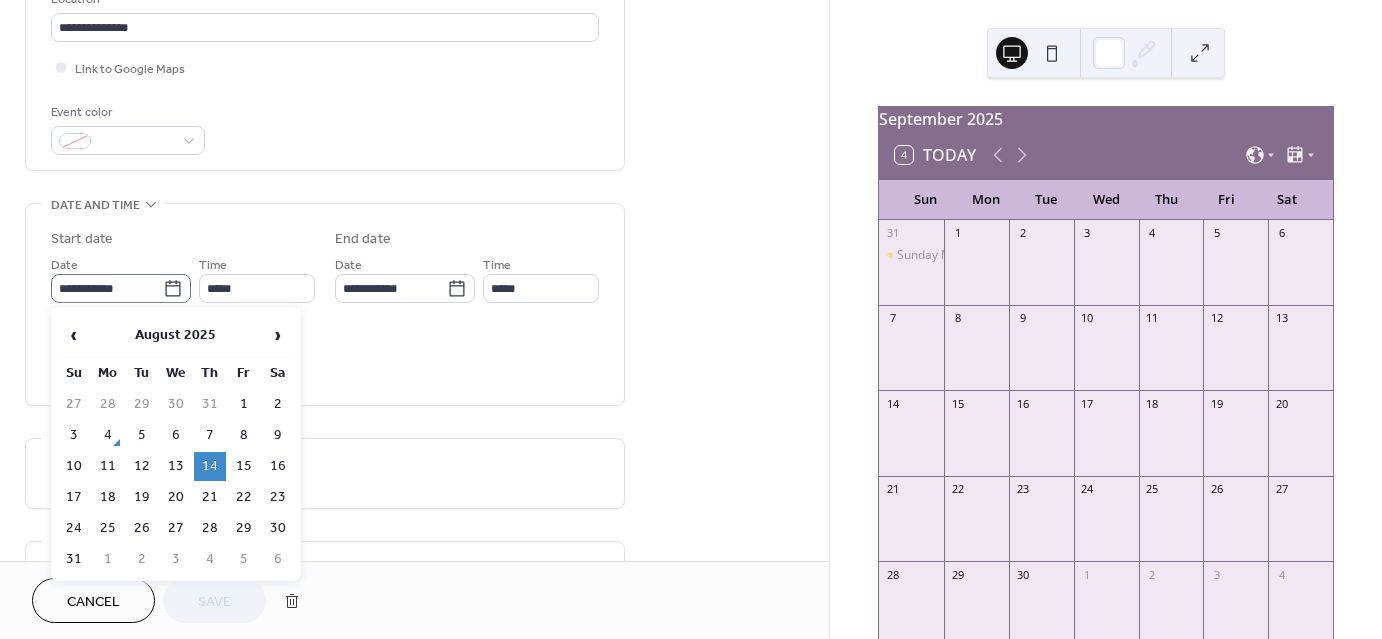 click 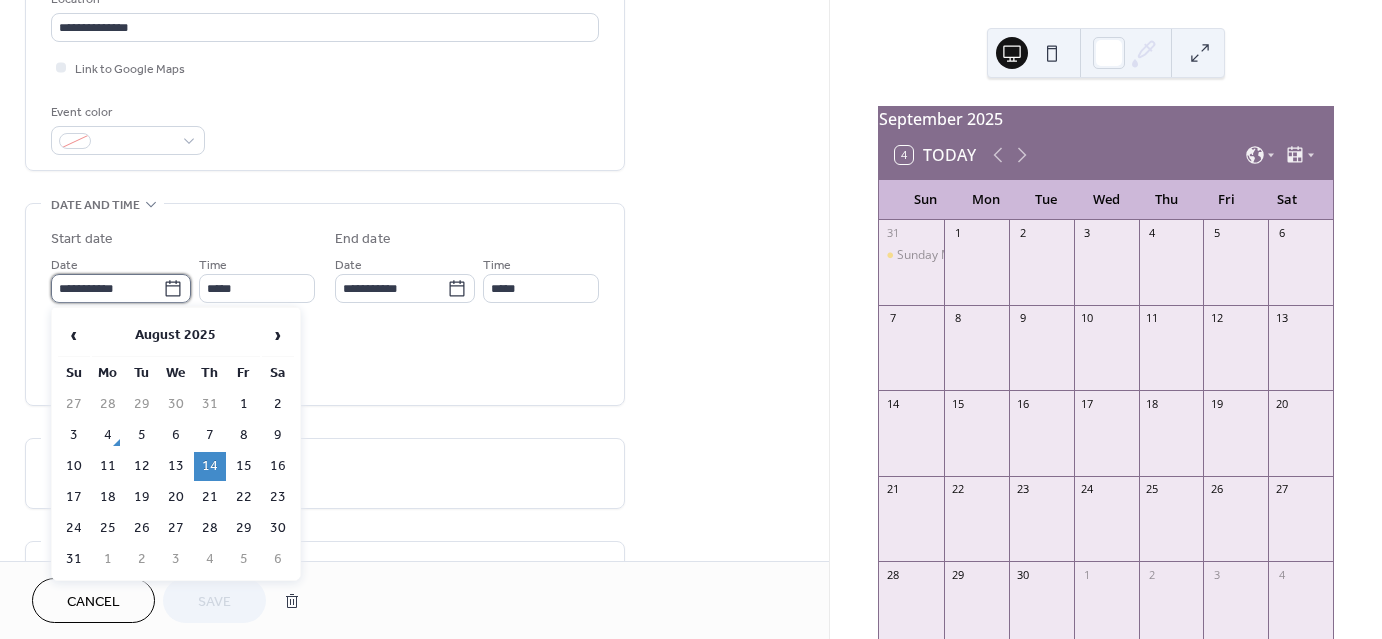 click on "**********" at bounding box center [107, 288] 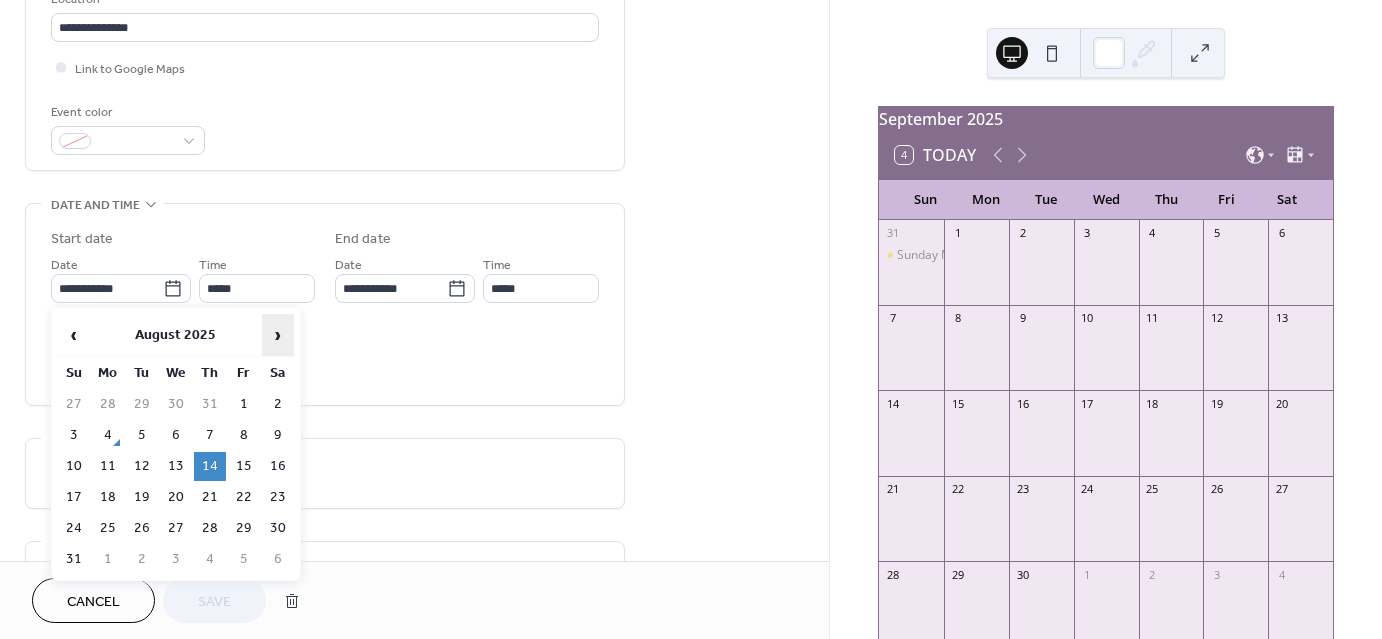 click on "›" at bounding box center (278, 335) 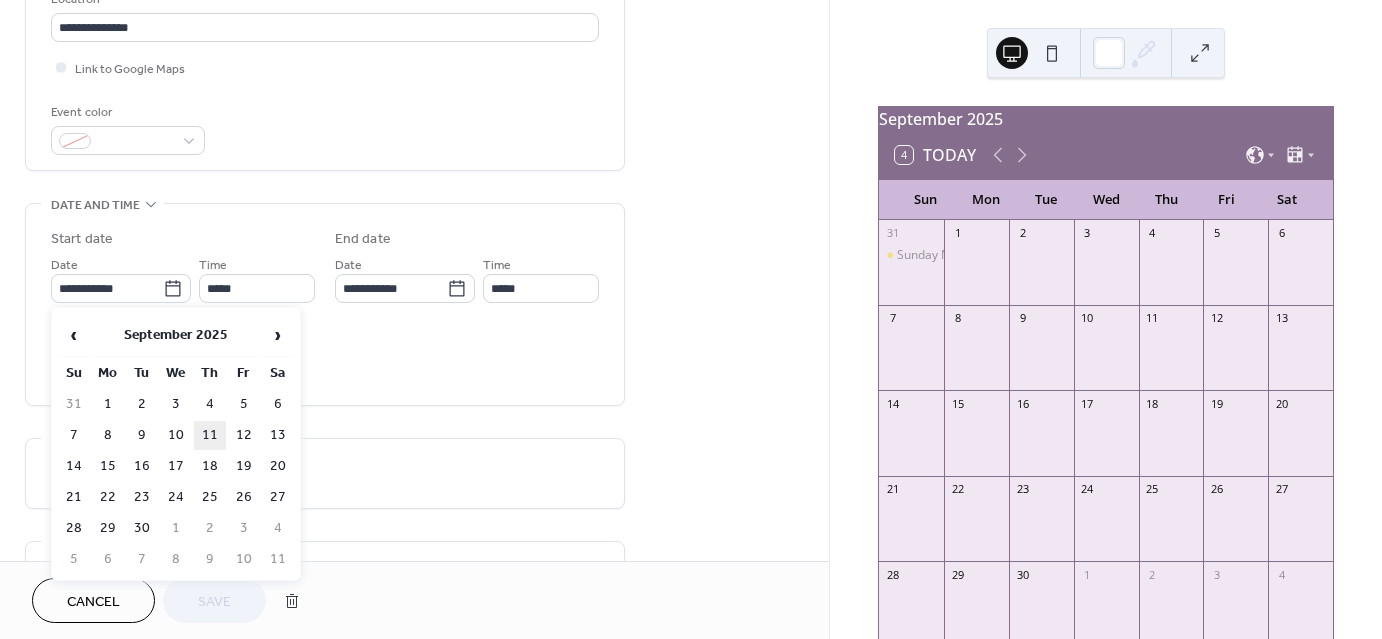 click on "11" at bounding box center (210, 435) 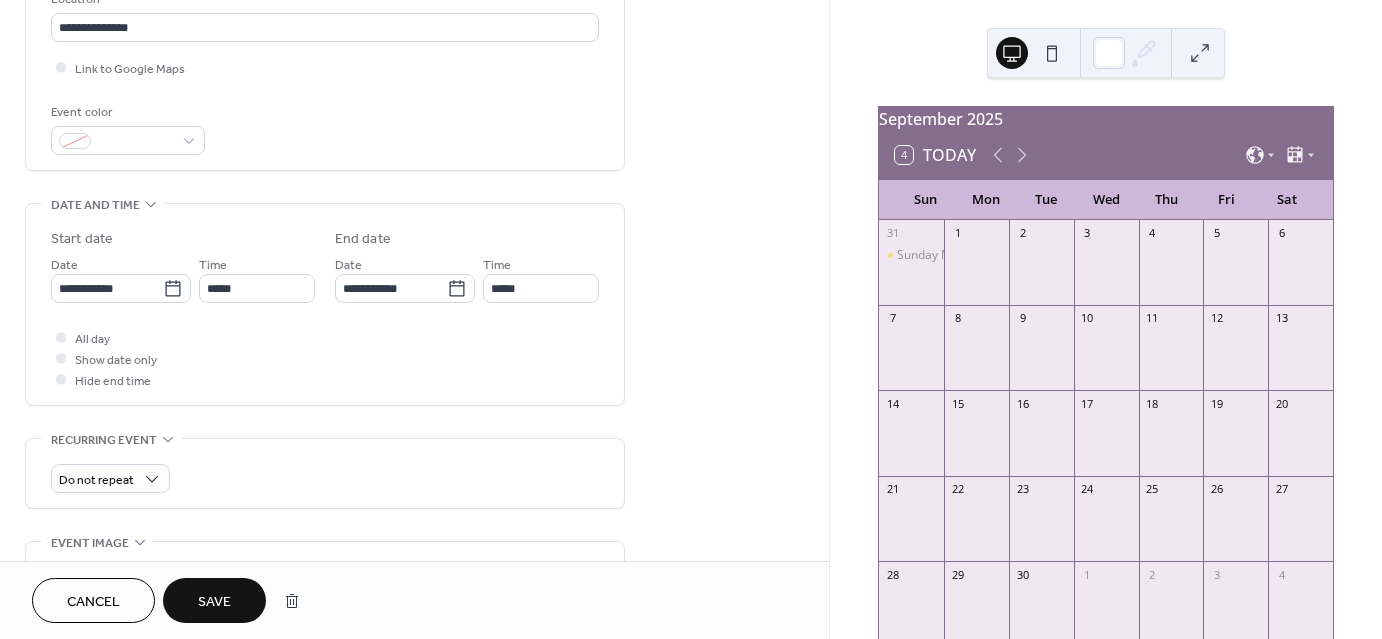 click on "Save" at bounding box center (214, 602) 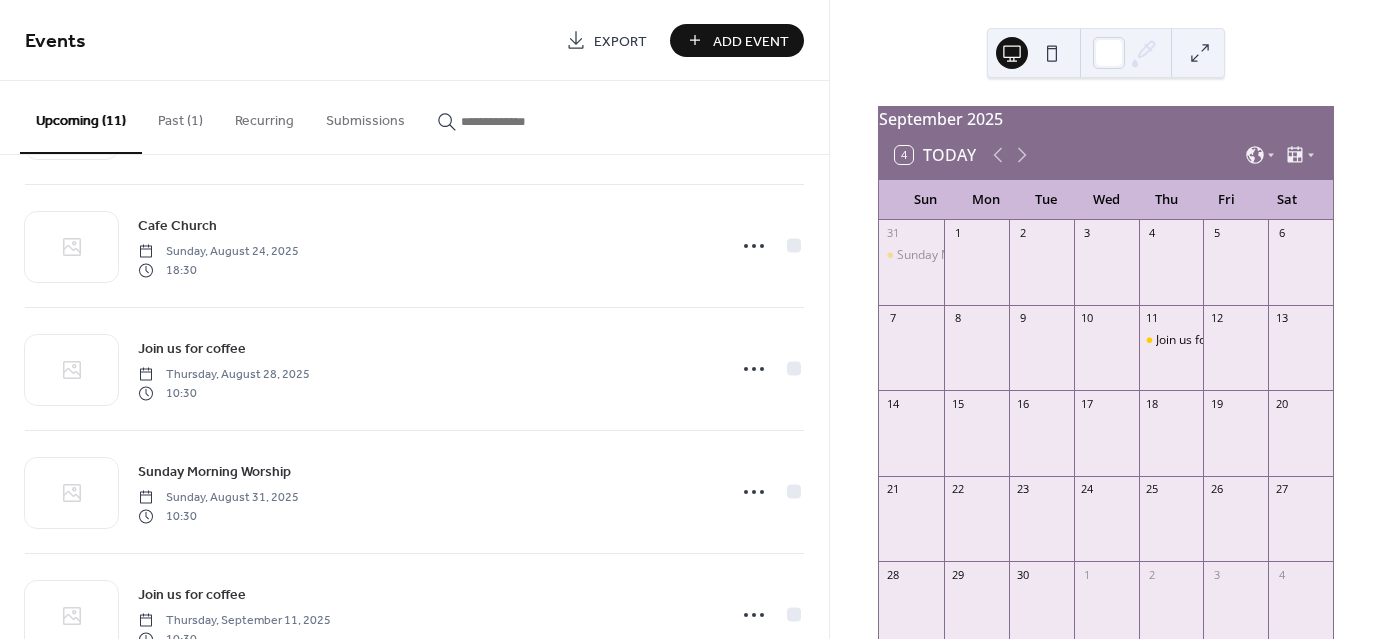 scroll, scrollTop: 372, scrollLeft: 0, axis: vertical 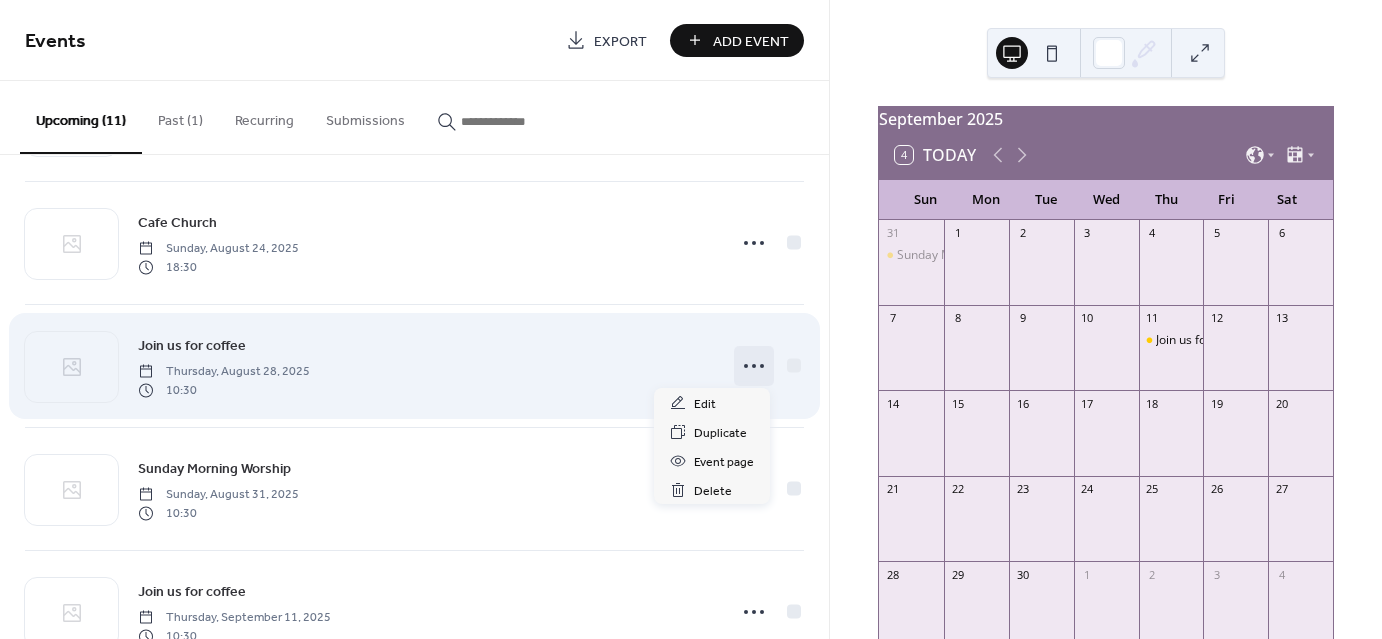 click 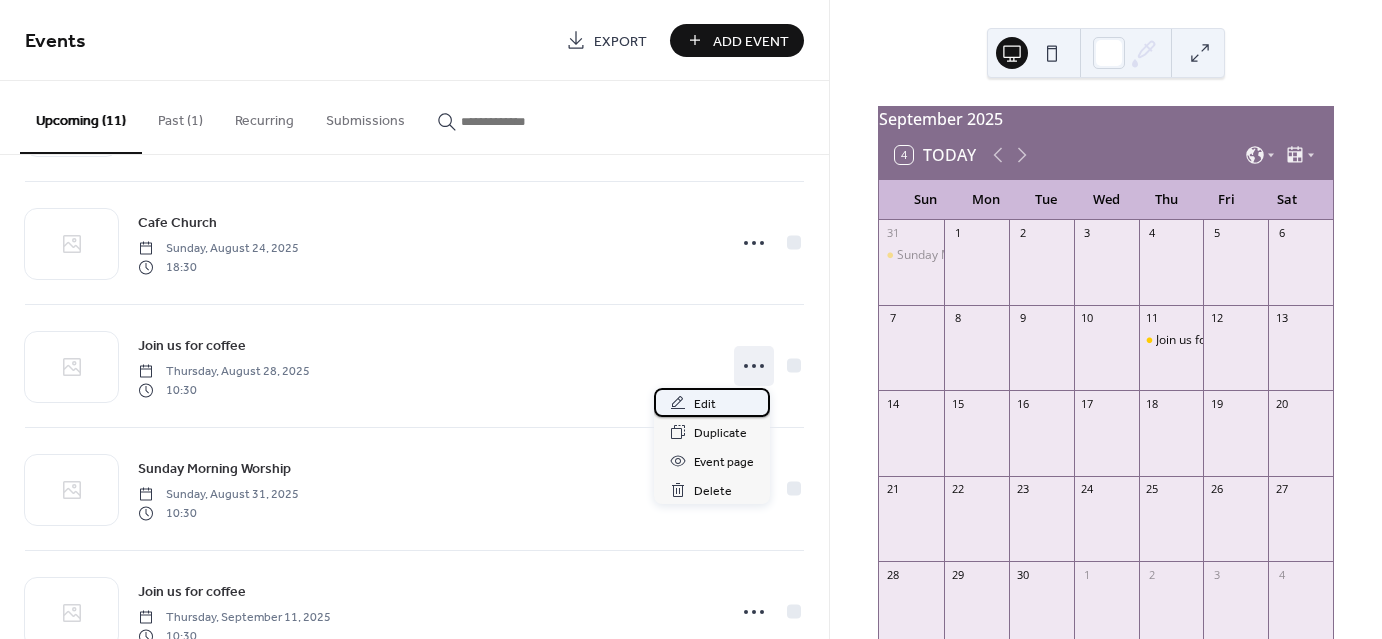click on "Edit" at bounding box center [712, 402] 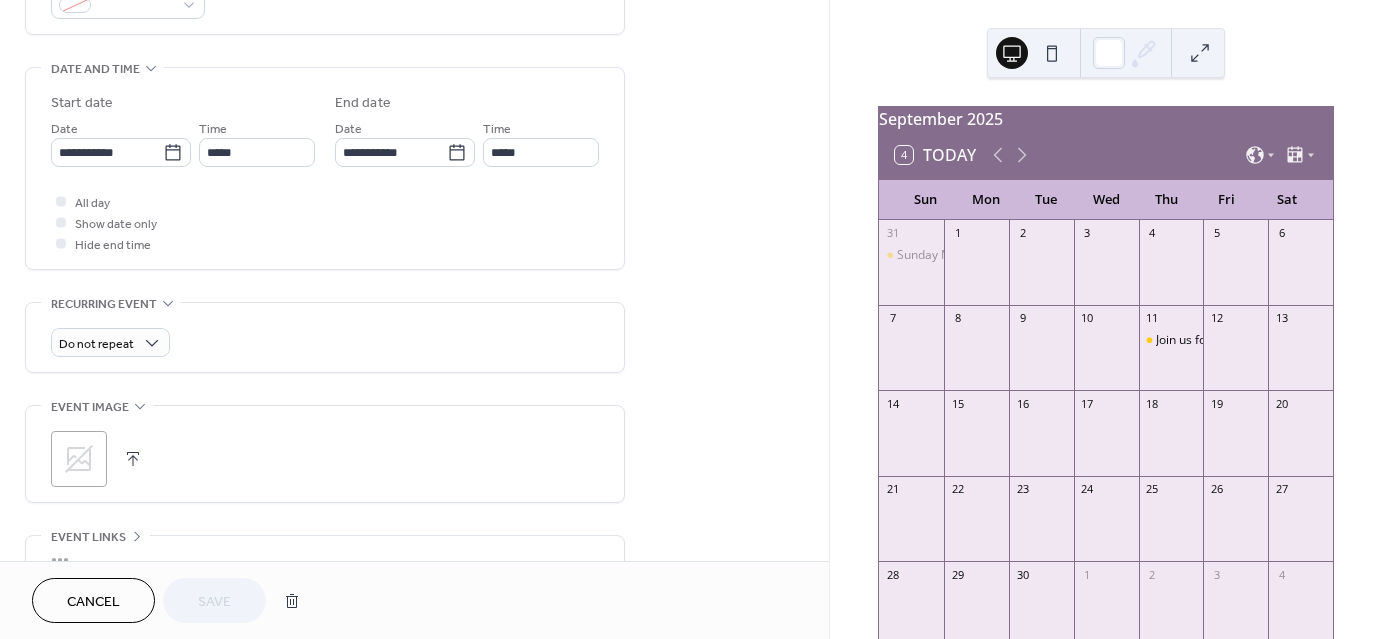 scroll, scrollTop: 520, scrollLeft: 0, axis: vertical 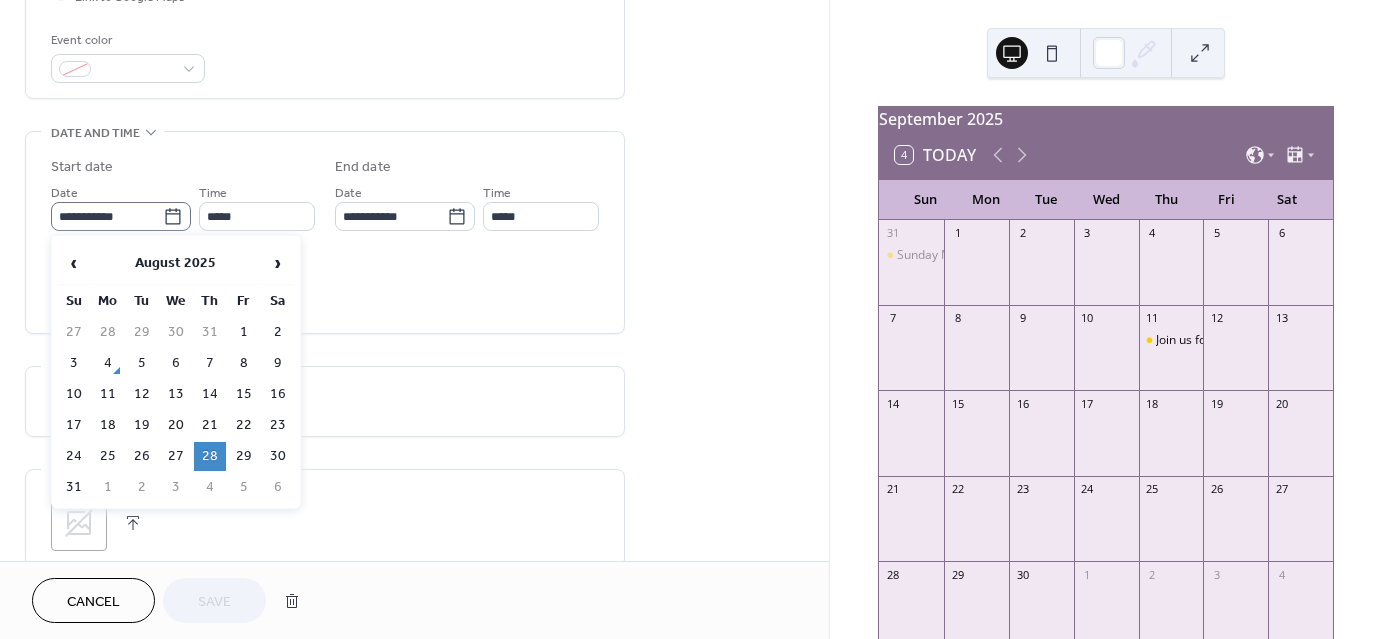 click 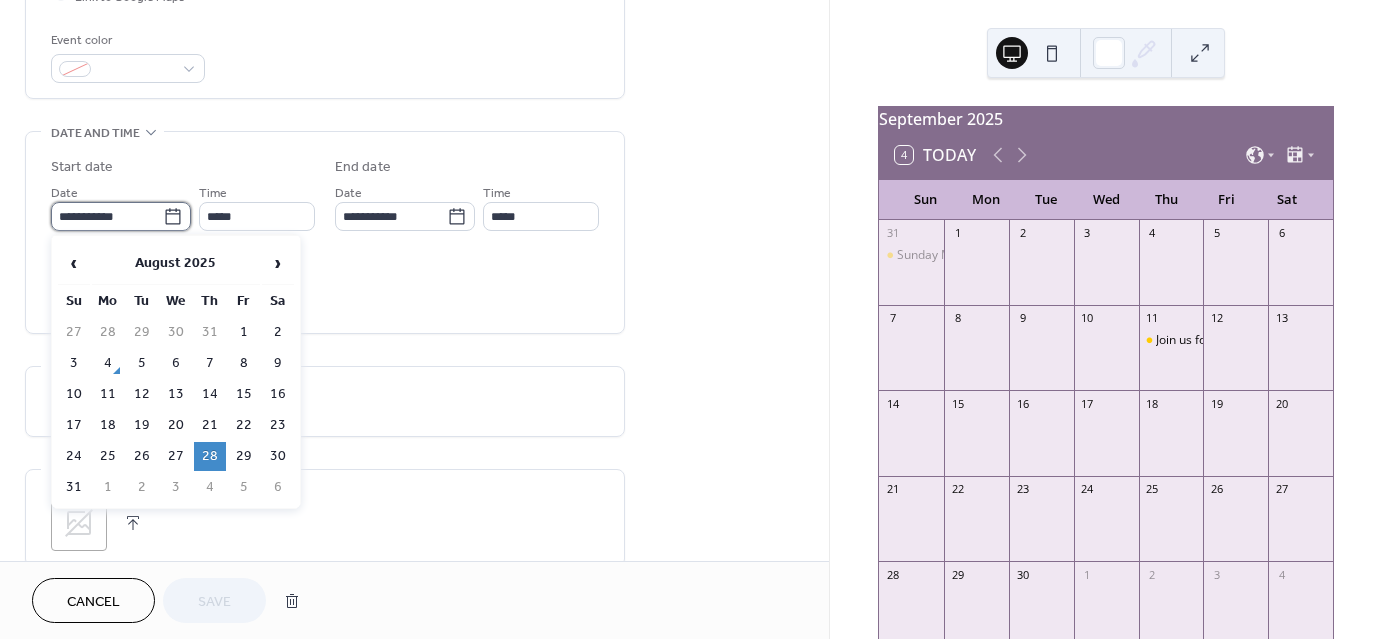 click on "**********" at bounding box center (107, 216) 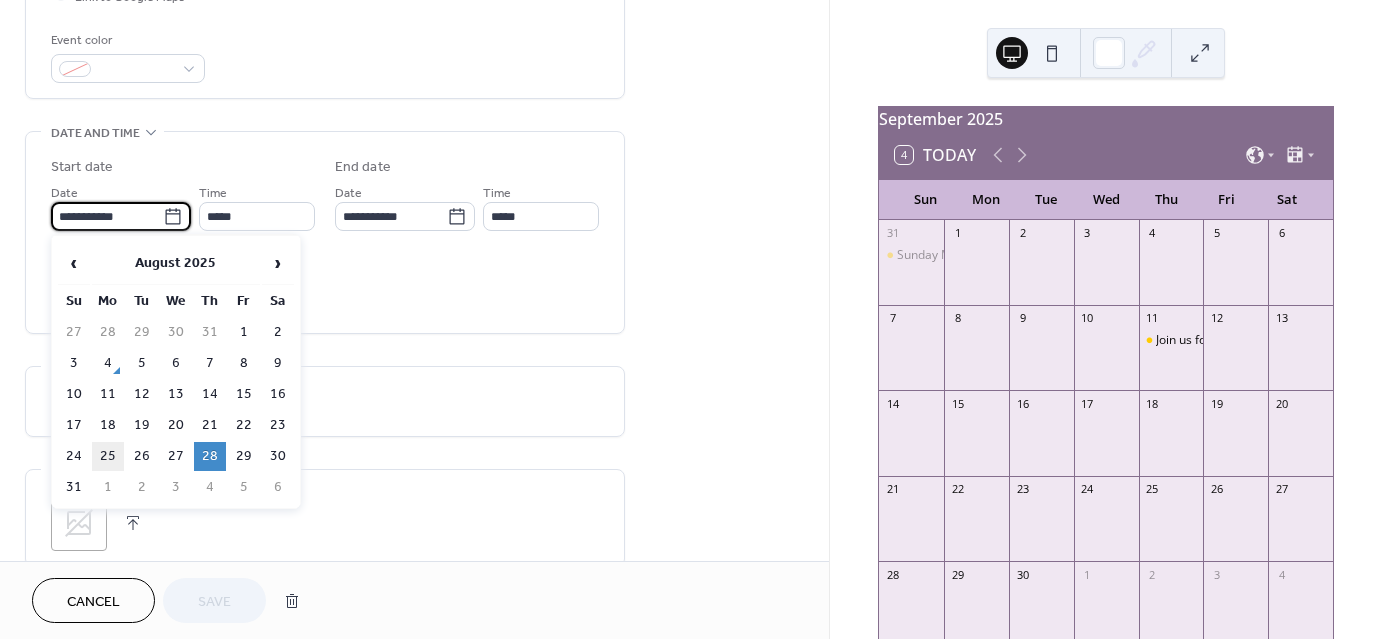 click on "25" at bounding box center (108, 456) 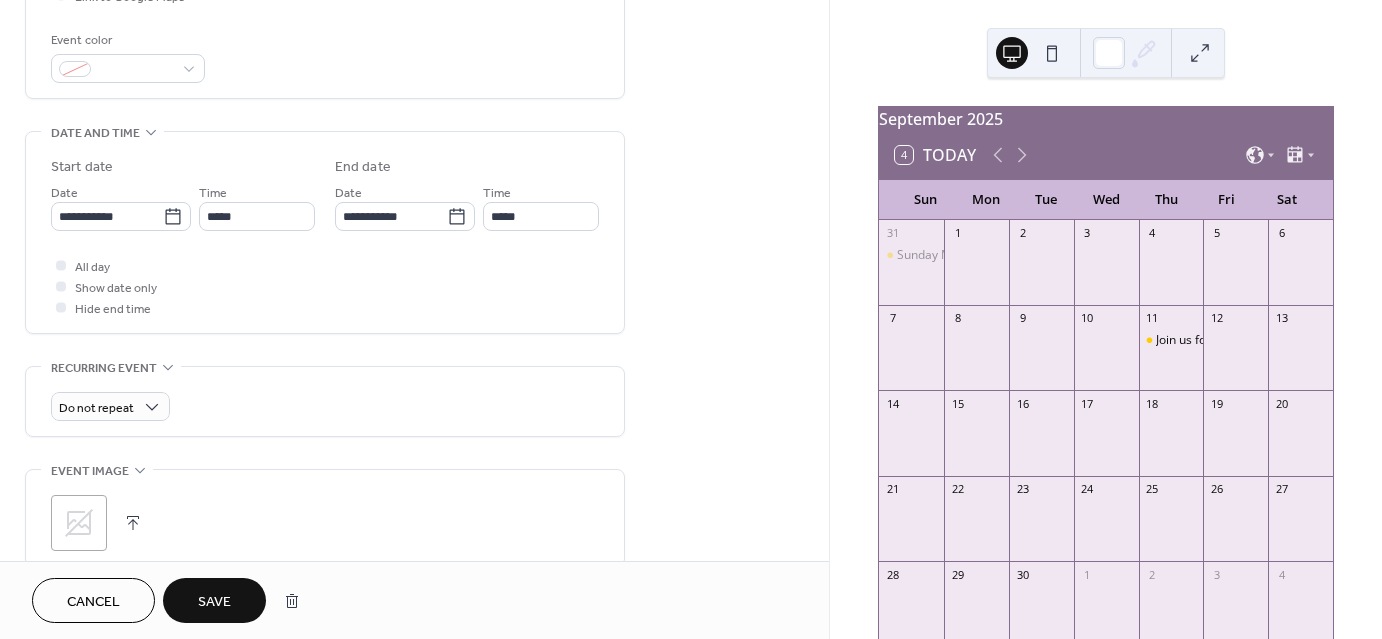 click on "Save" at bounding box center [214, 602] 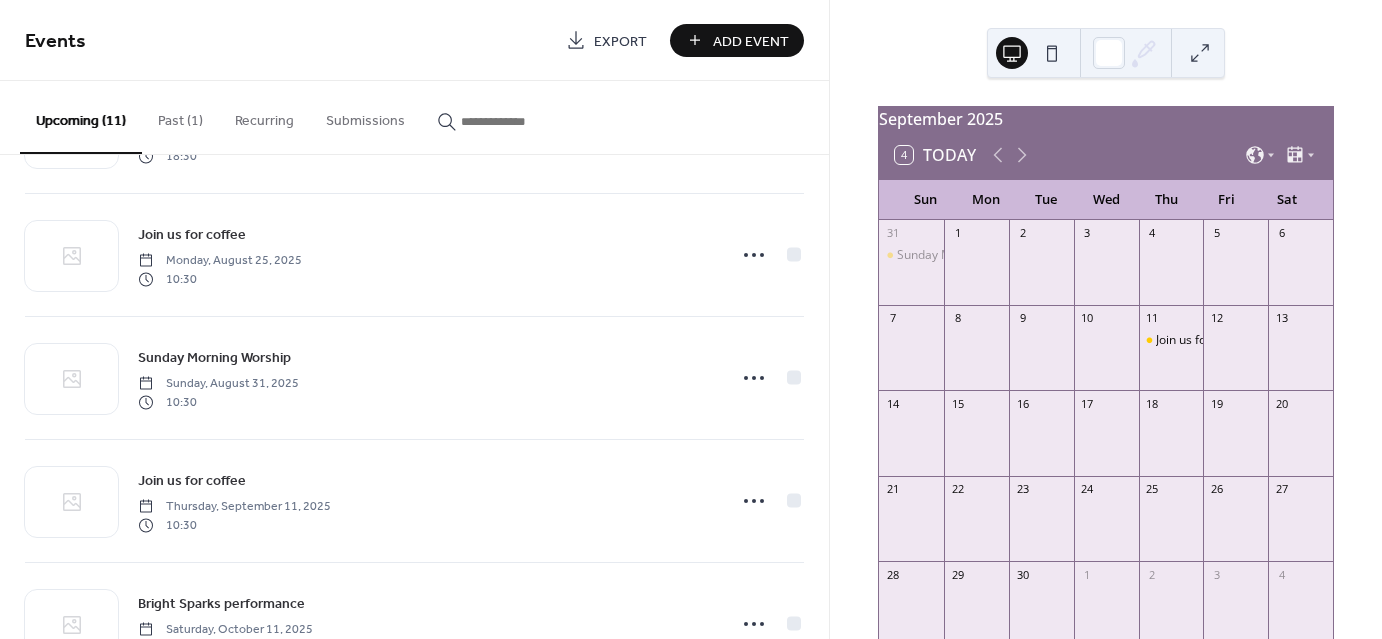scroll, scrollTop: 484, scrollLeft: 0, axis: vertical 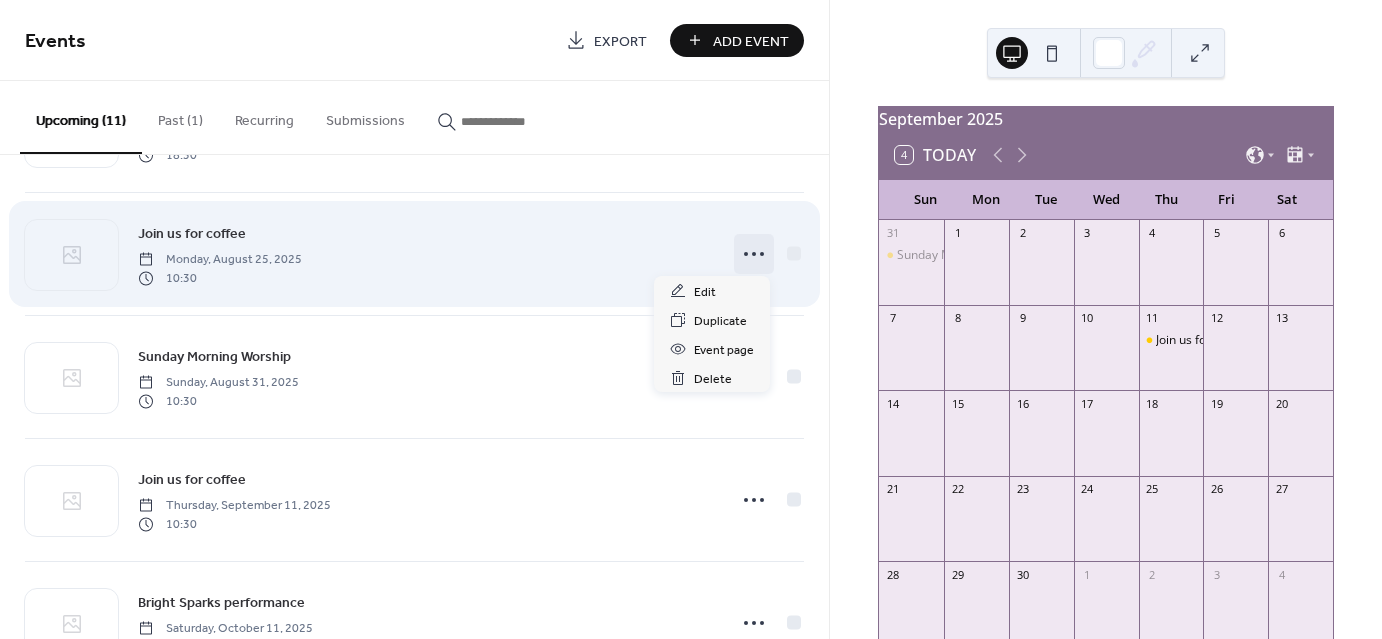 click 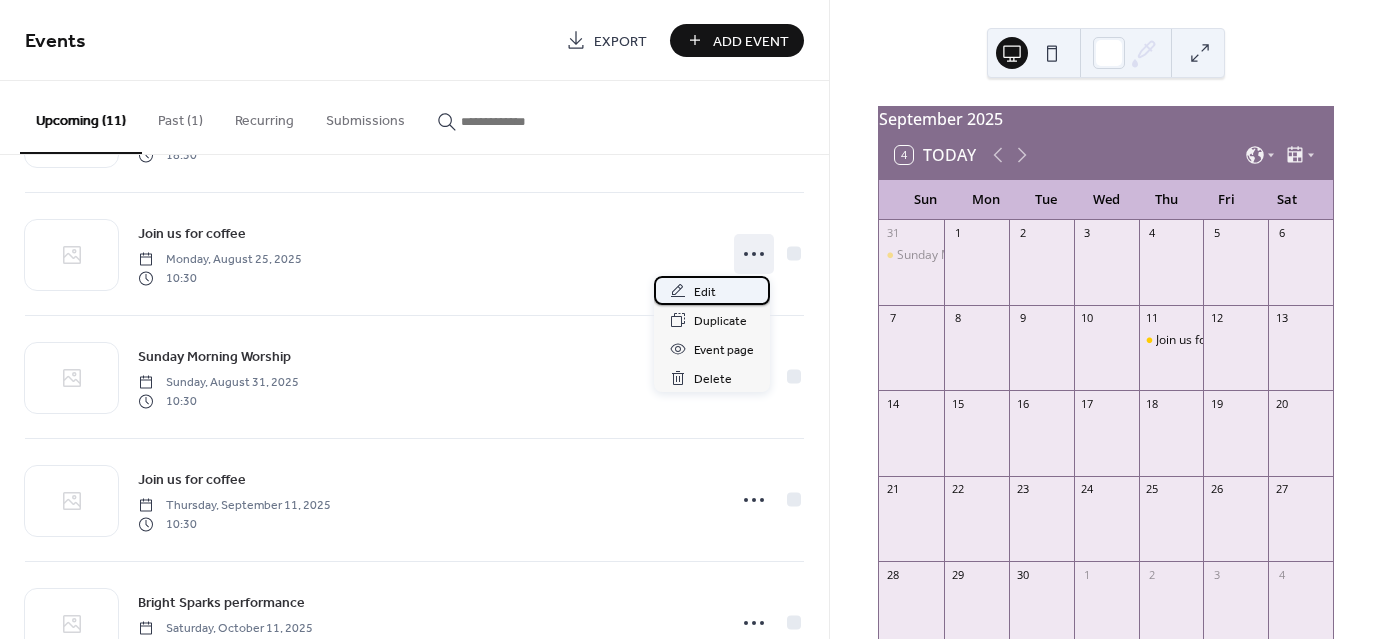 click on "Edit" at bounding box center [712, 290] 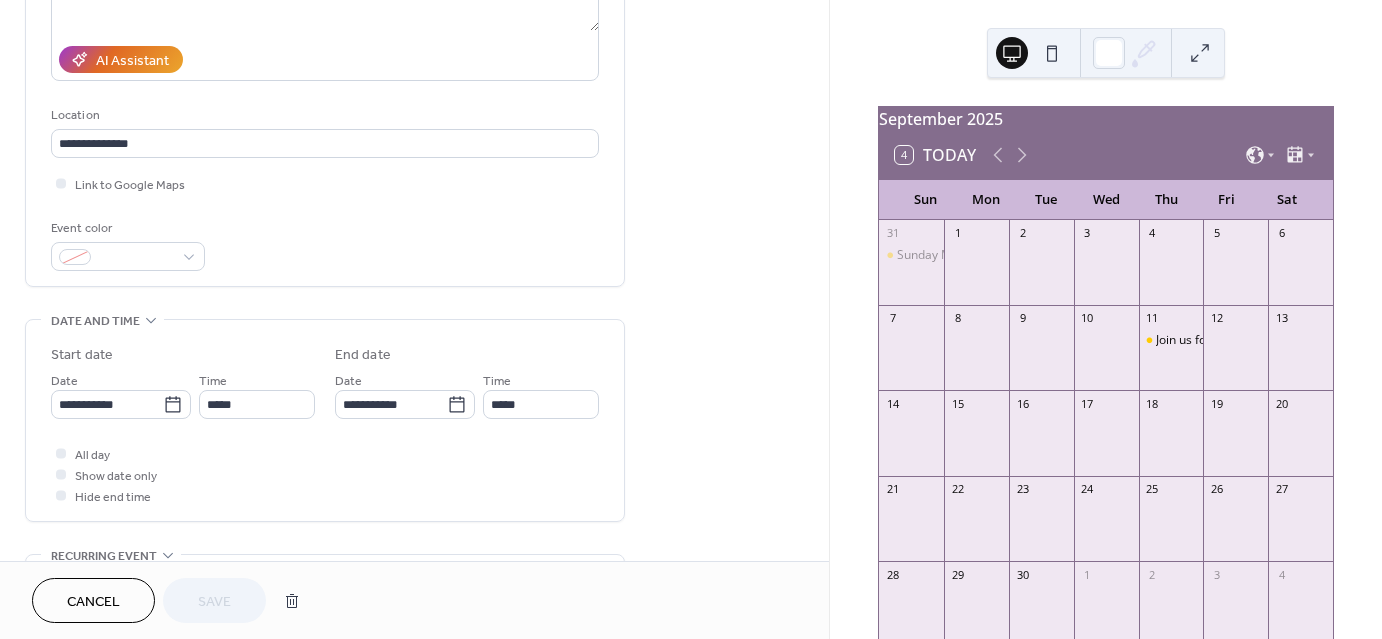 scroll, scrollTop: 336, scrollLeft: 0, axis: vertical 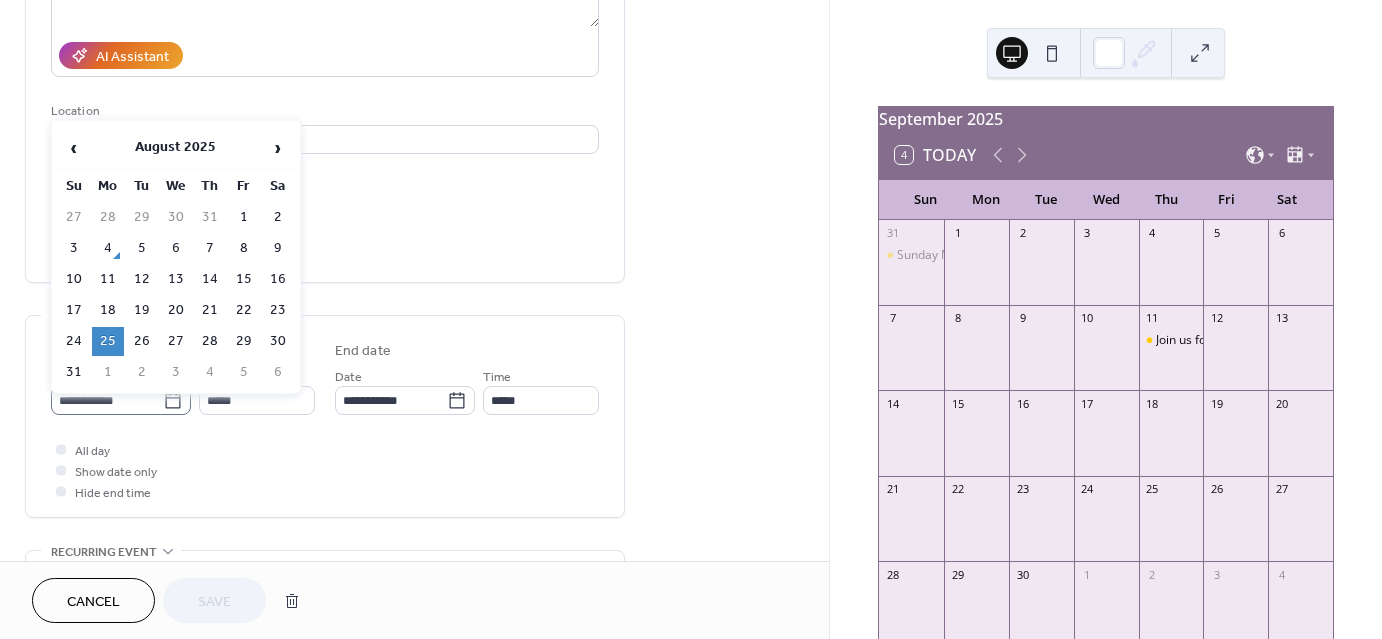 click 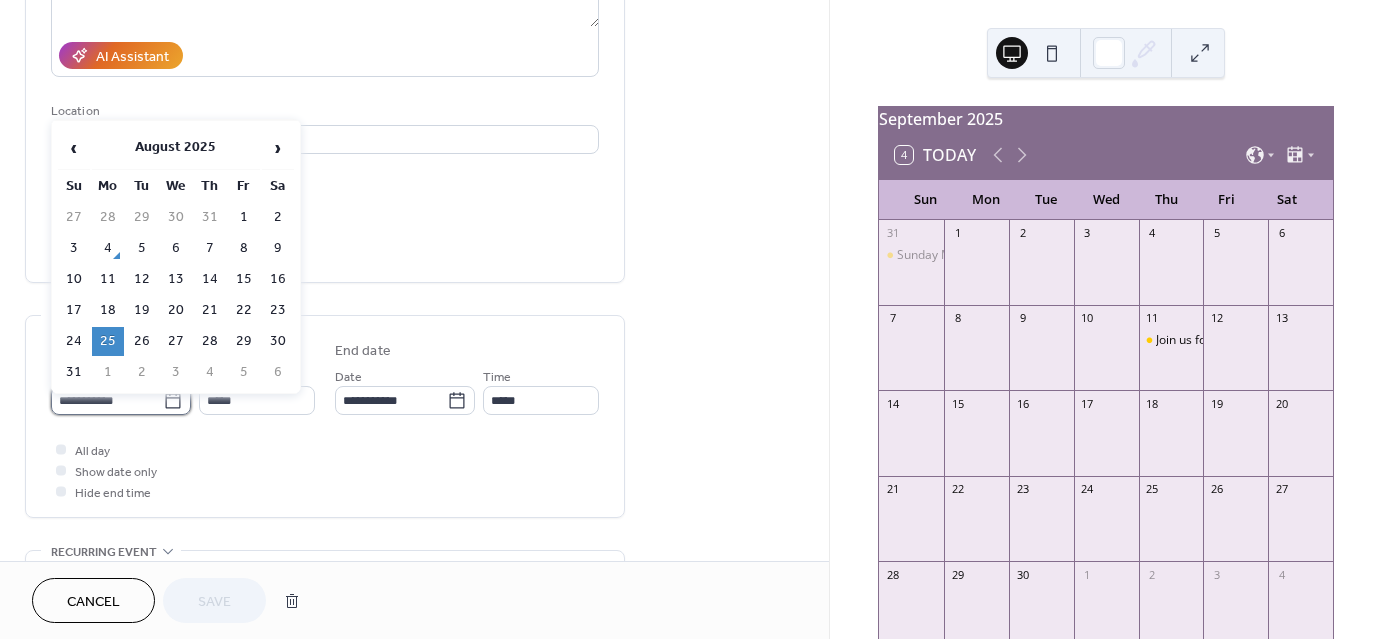 click on "**********" at bounding box center [107, 400] 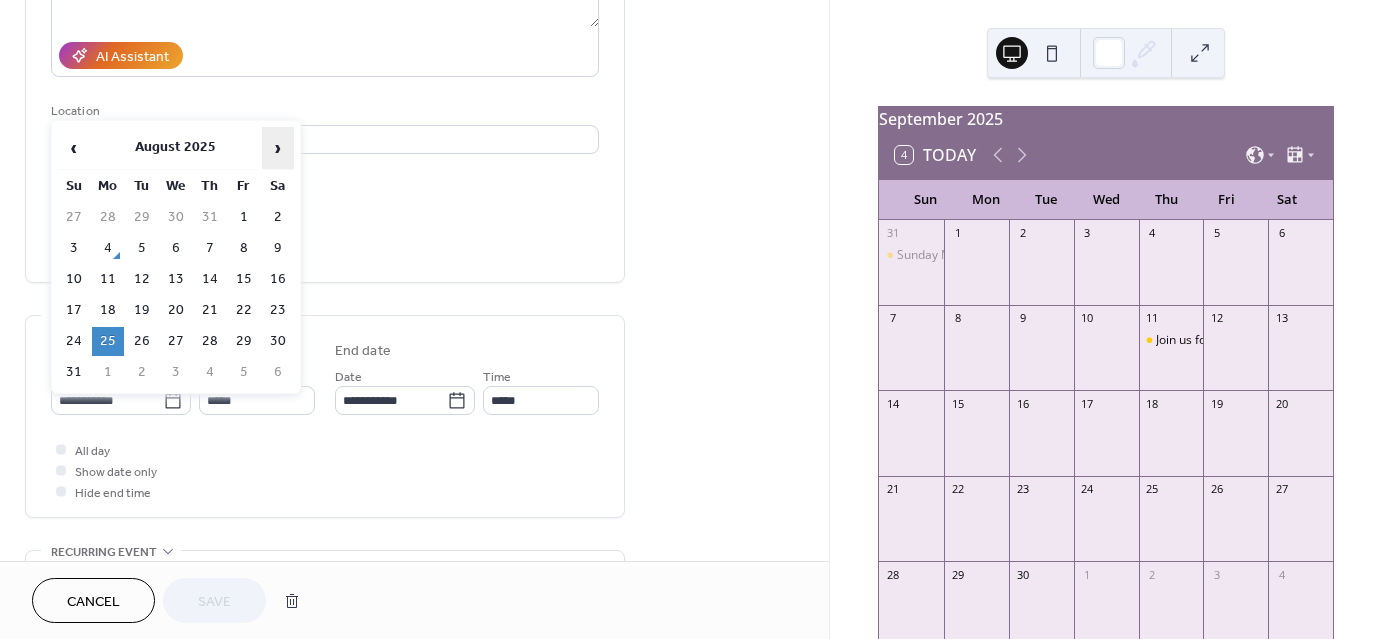 click on "›" at bounding box center (278, 148) 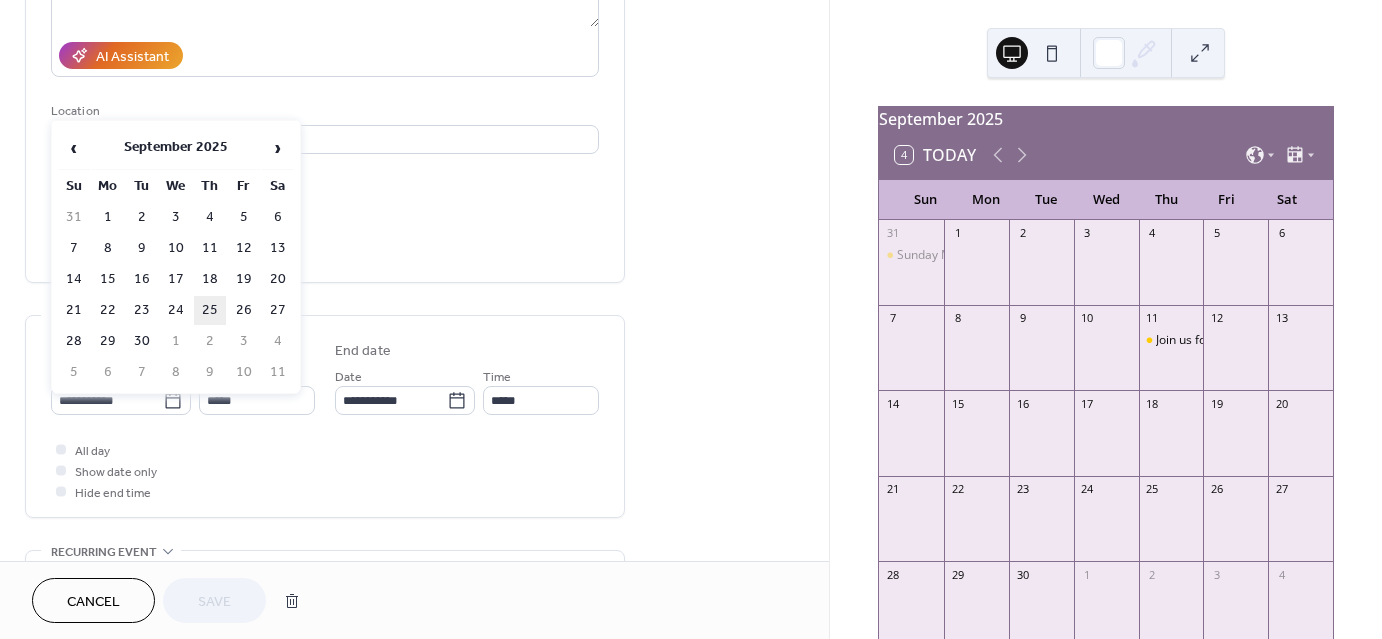 click on "25" at bounding box center (210, 310) 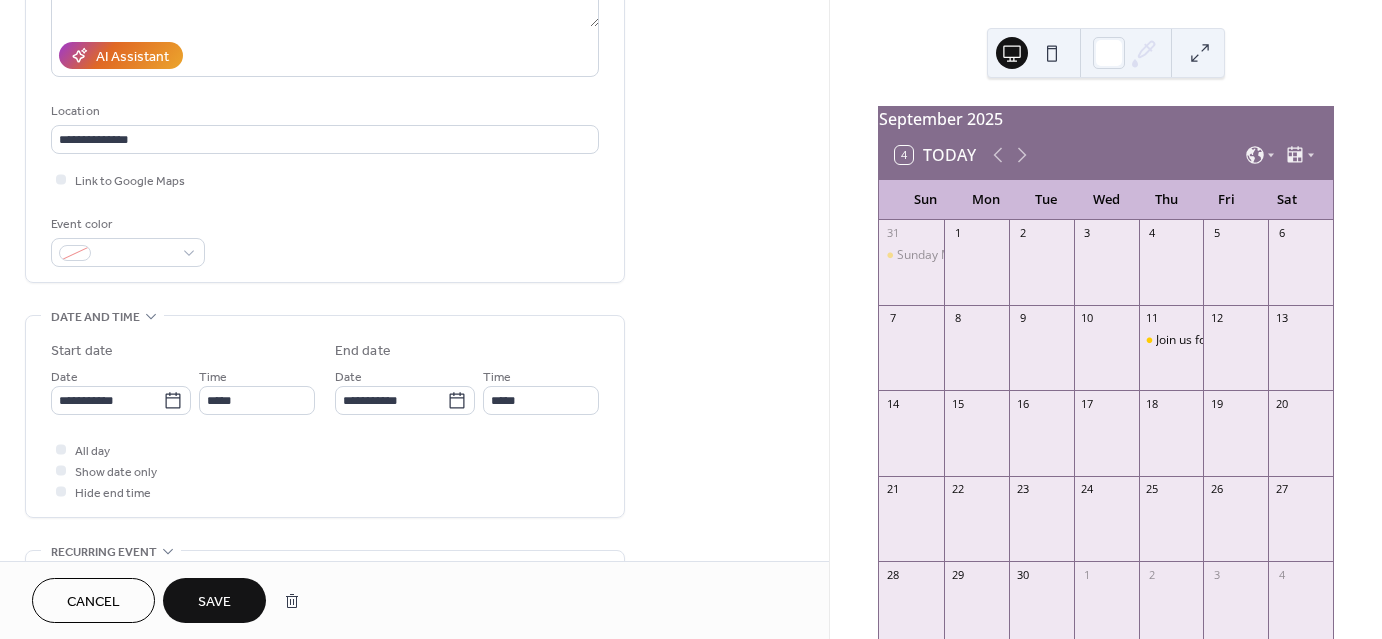 click on "Save" at bounding box center [214, 602] 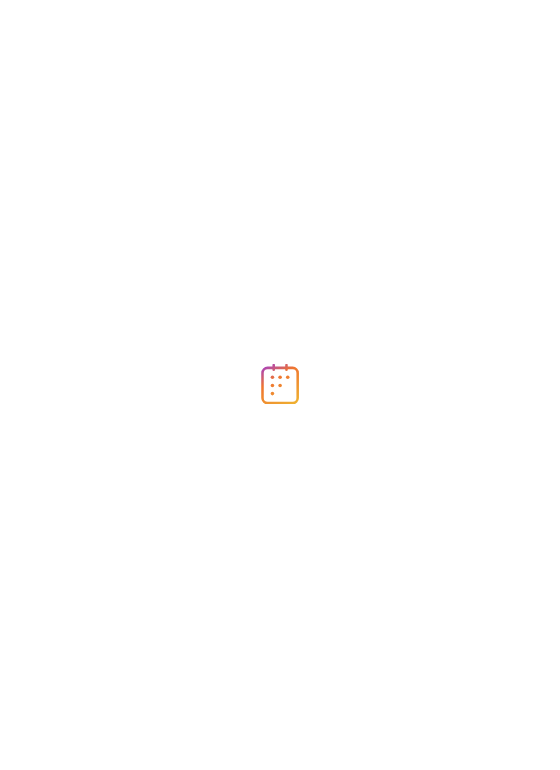 scroll, scrollTop: 0, scrollLeft: 0, axis: both 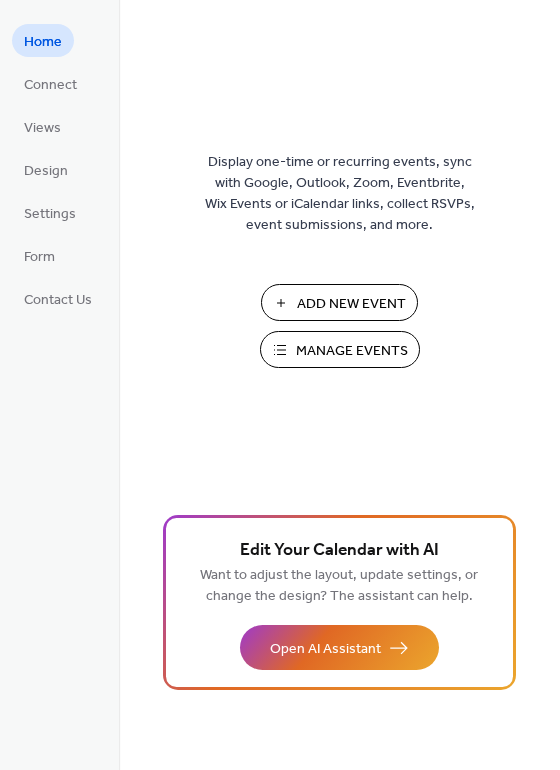 click on "Manage Events" at bounding box center [352, 351] 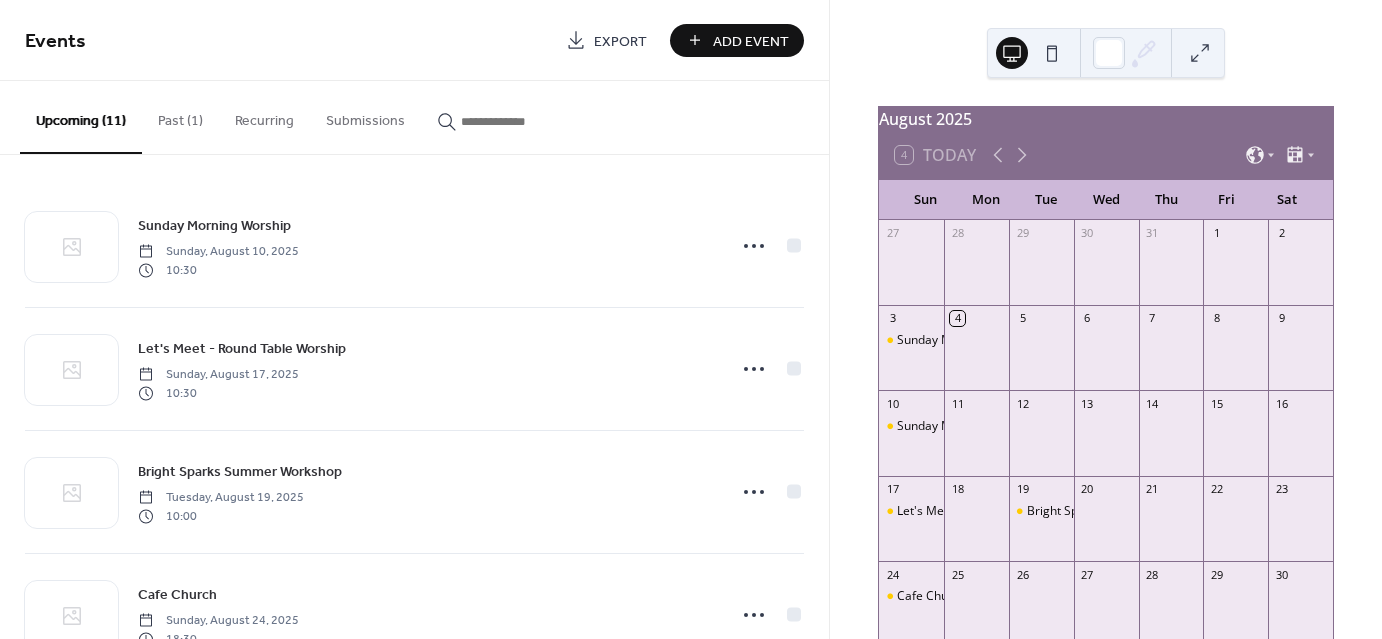 scroll, scrollTop: 0, scrollLeft: 0, axis: both 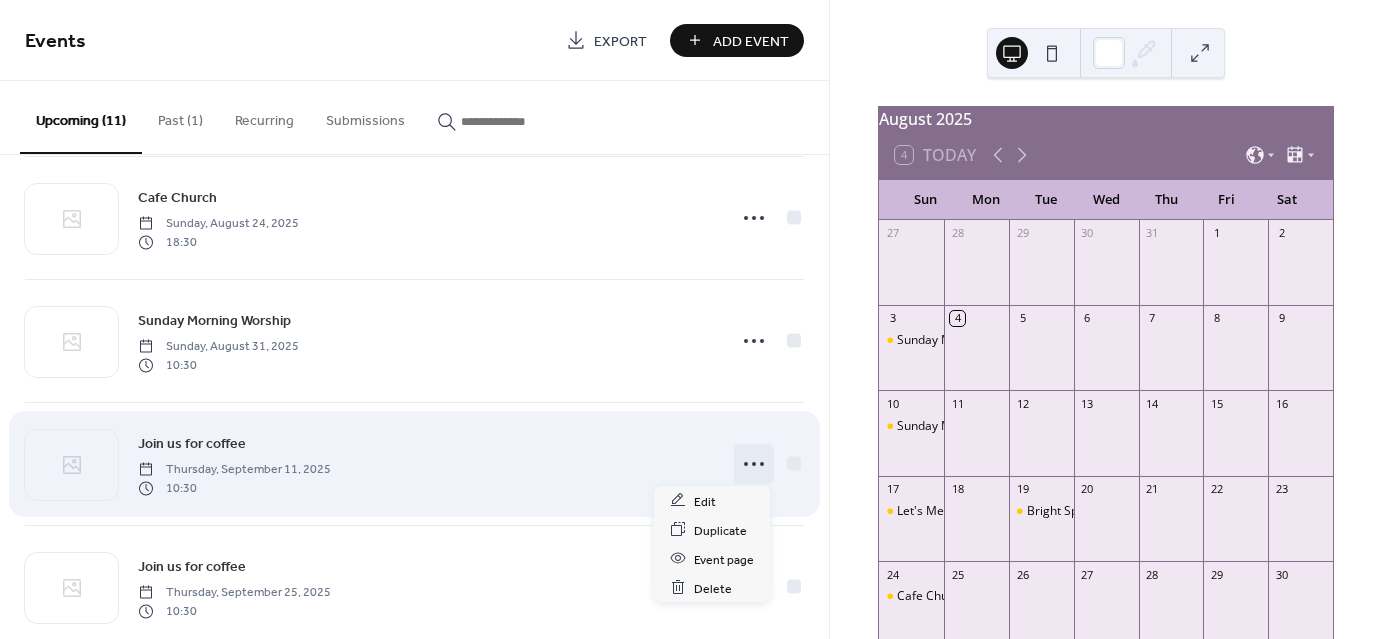 click 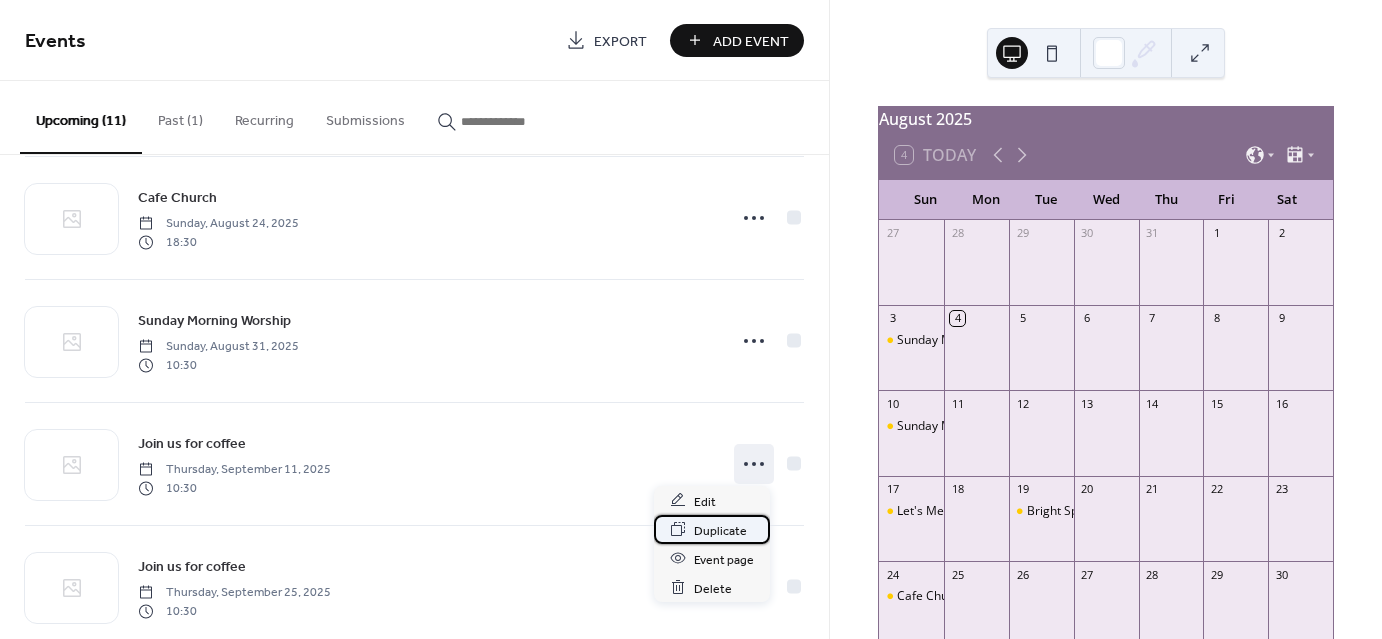 click on "Duplicate" at bounding box center (720, 530) 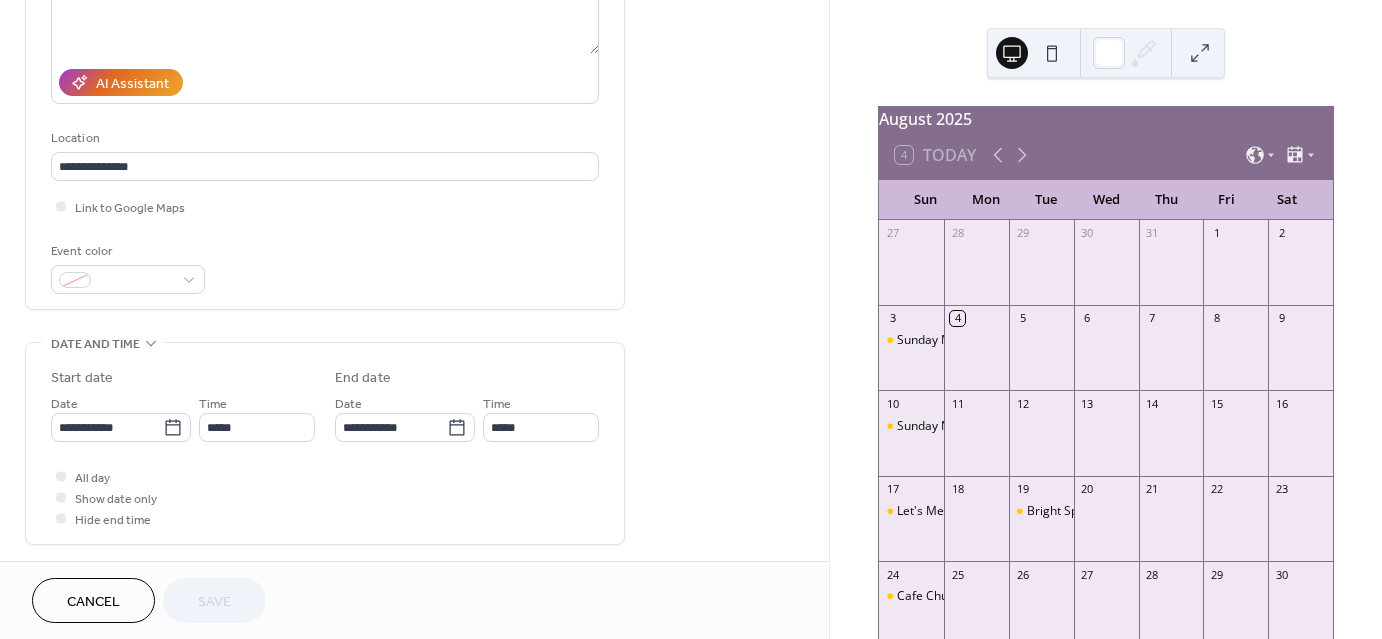 scroll, scrollTop: 328, scrollLeft: 0, axis: vertical 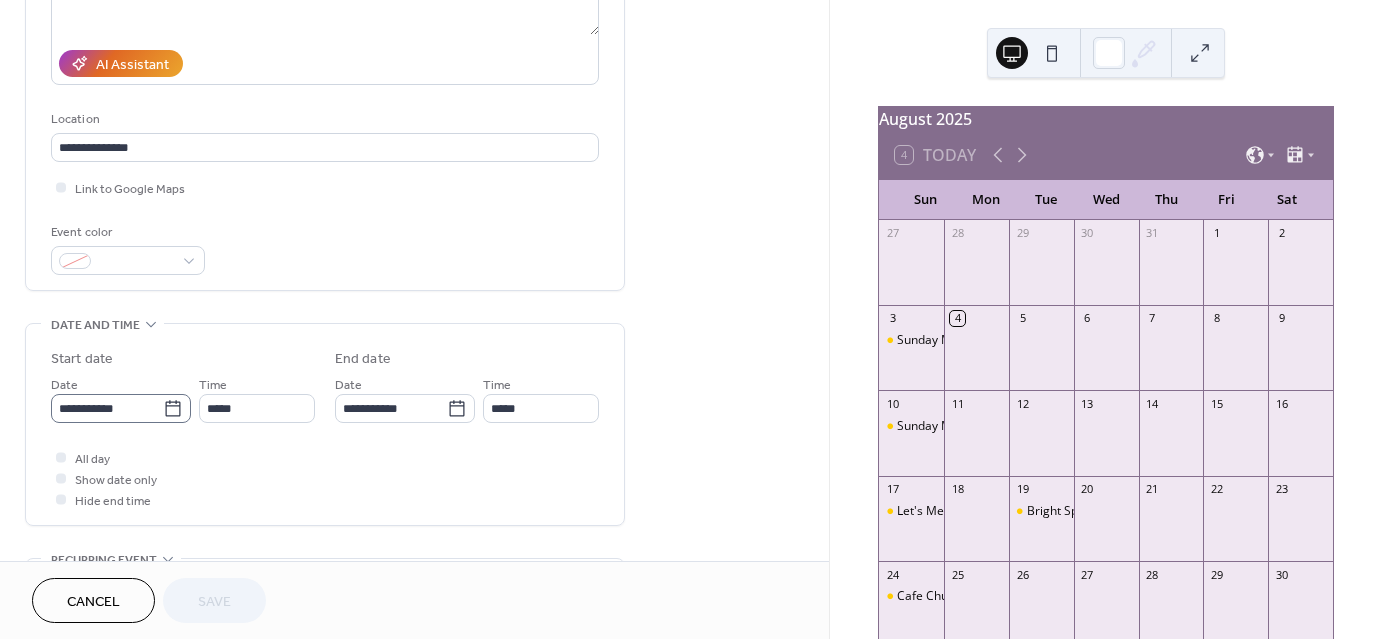 click 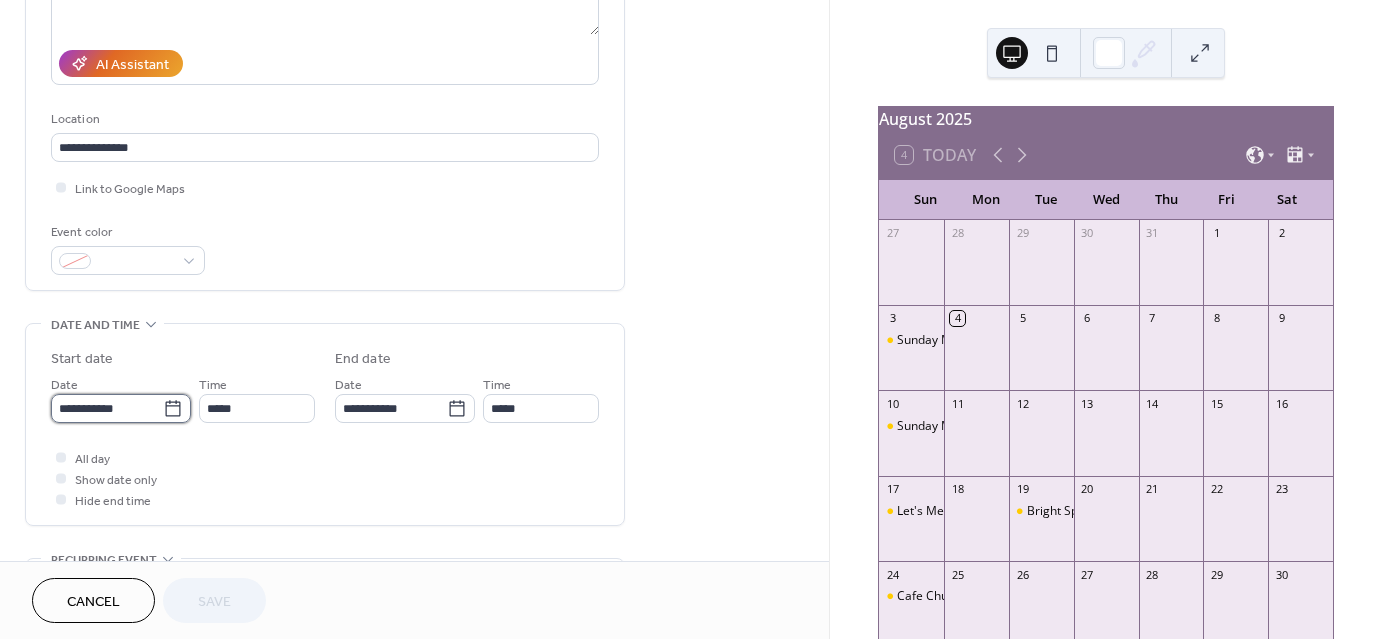 click on "**********" at bounding box center (107, 408) 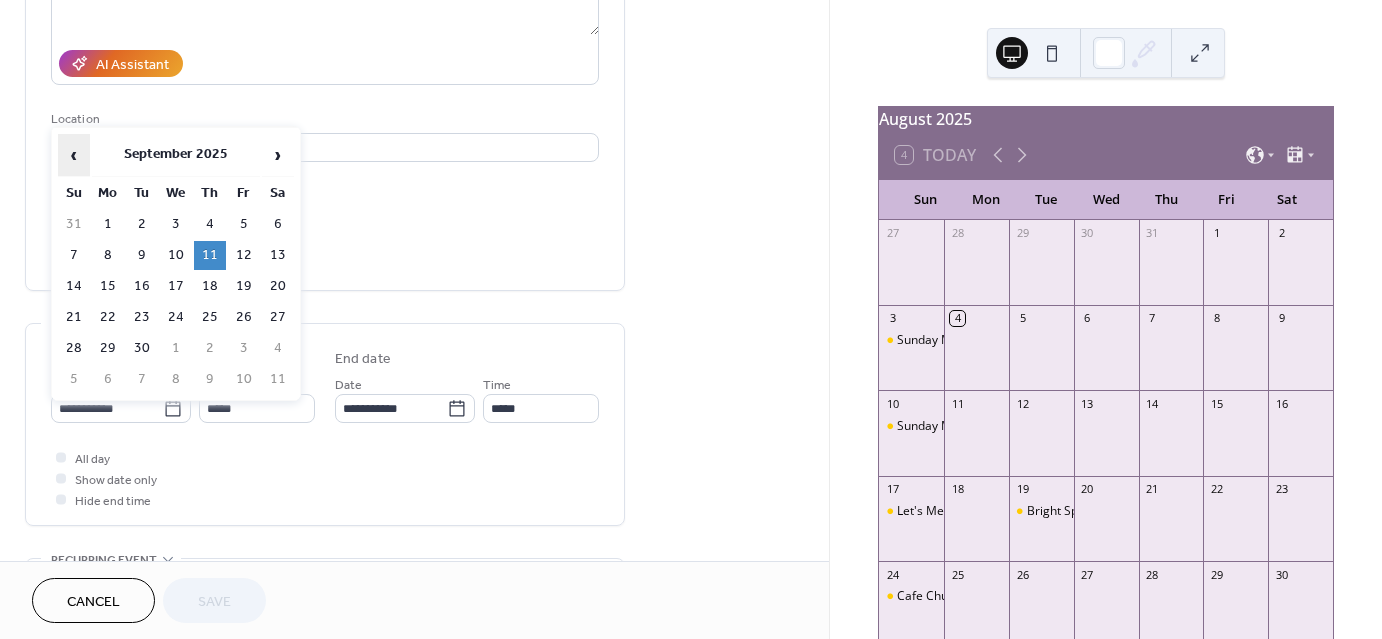 click on "‹" at bounding box center (74, 155) 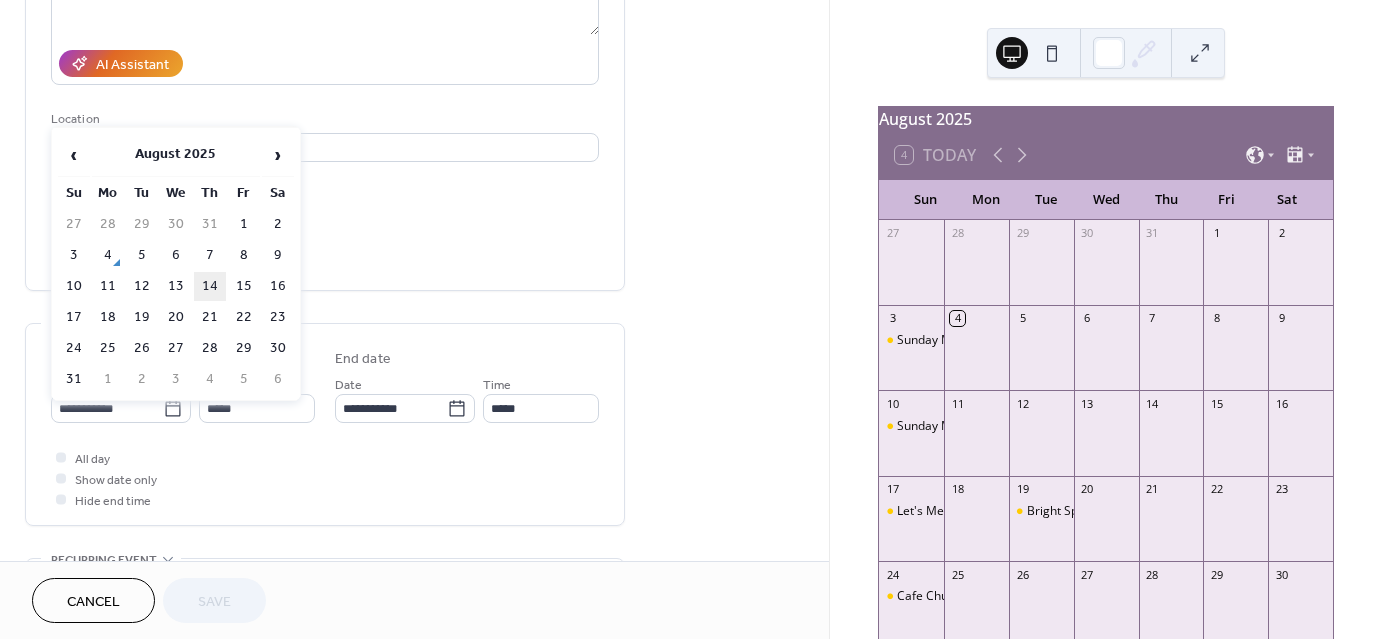 click on "14" at bounding box center [210, 286] 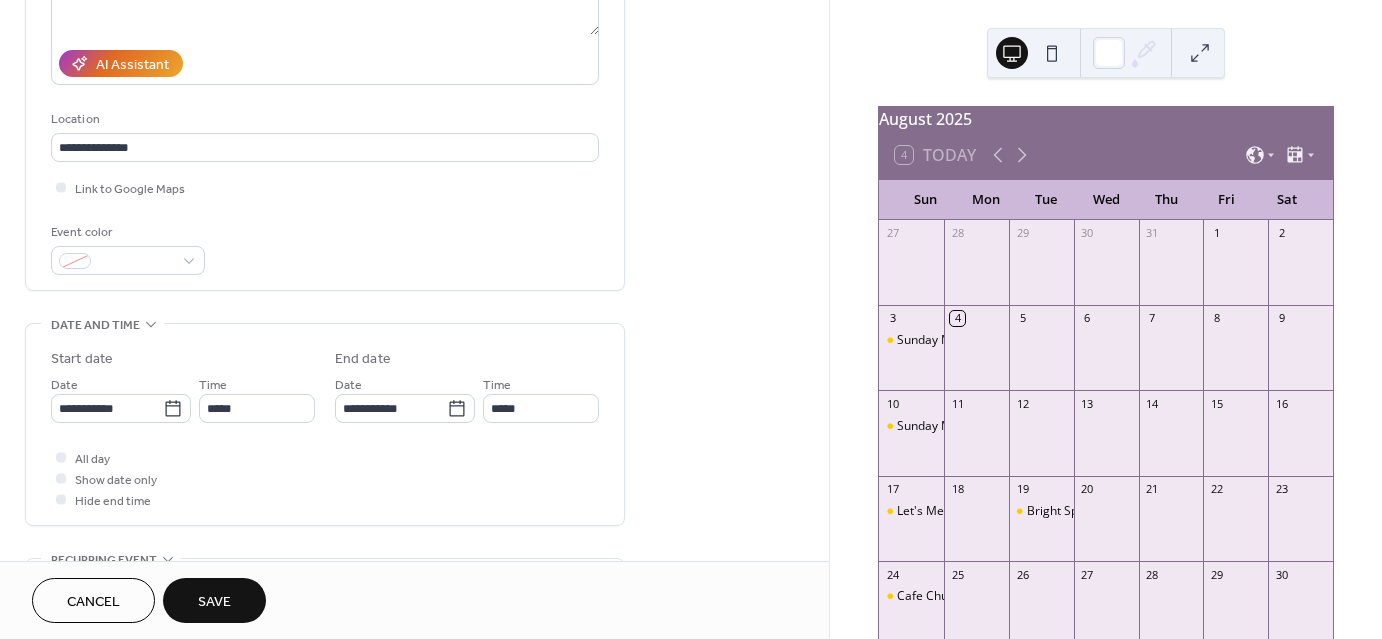 click on "Save" at bounding box center (214, 602) 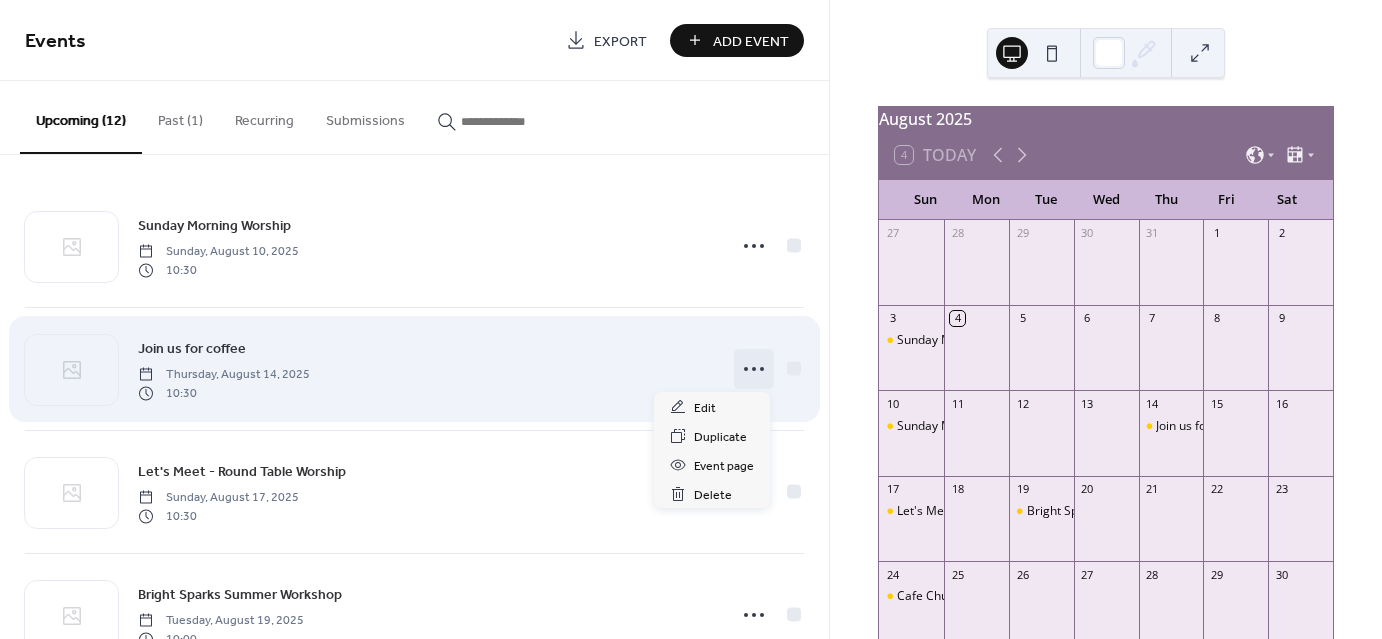 click 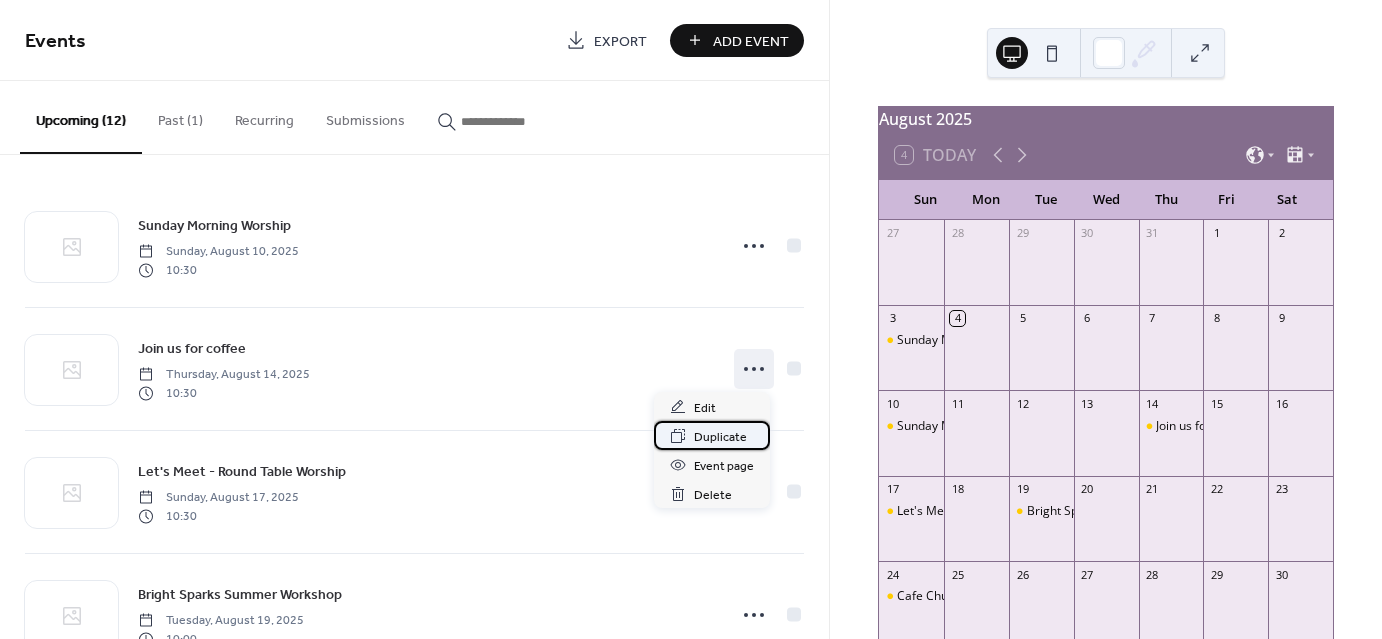 click on "Duplicate" at bounding box center (720, 437) 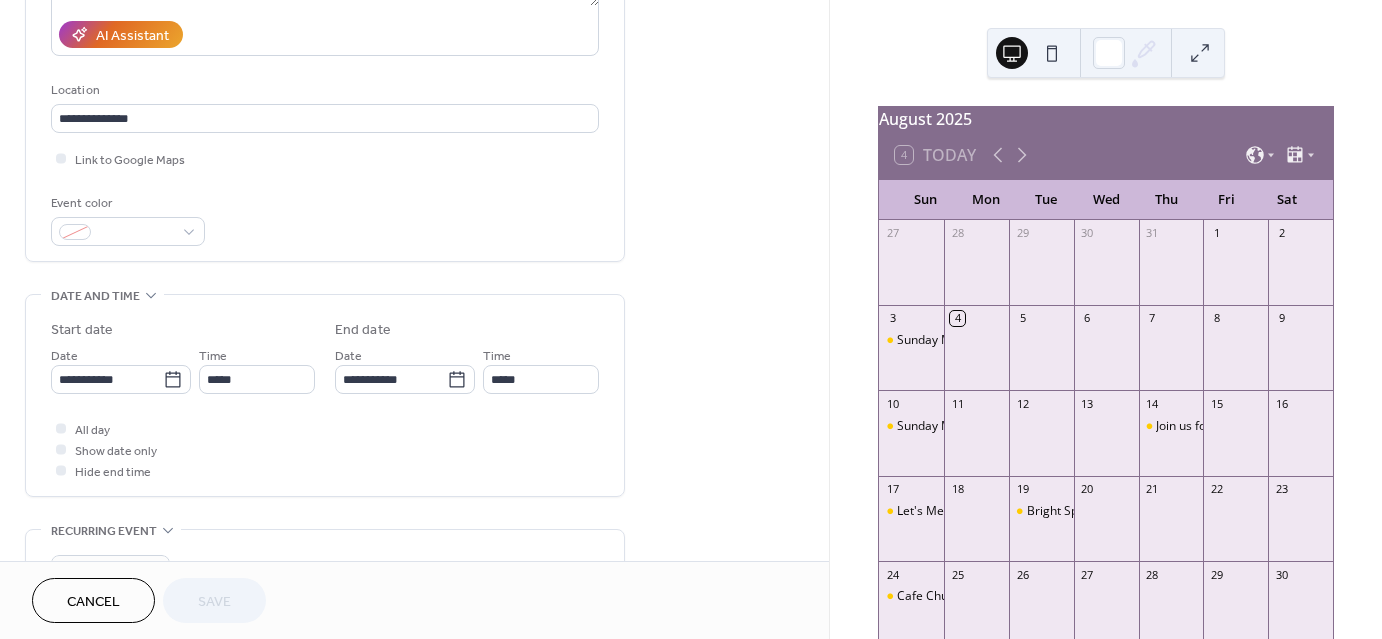 scroll, scrollTop: 363, scrollLeft: 0, axis: vertical 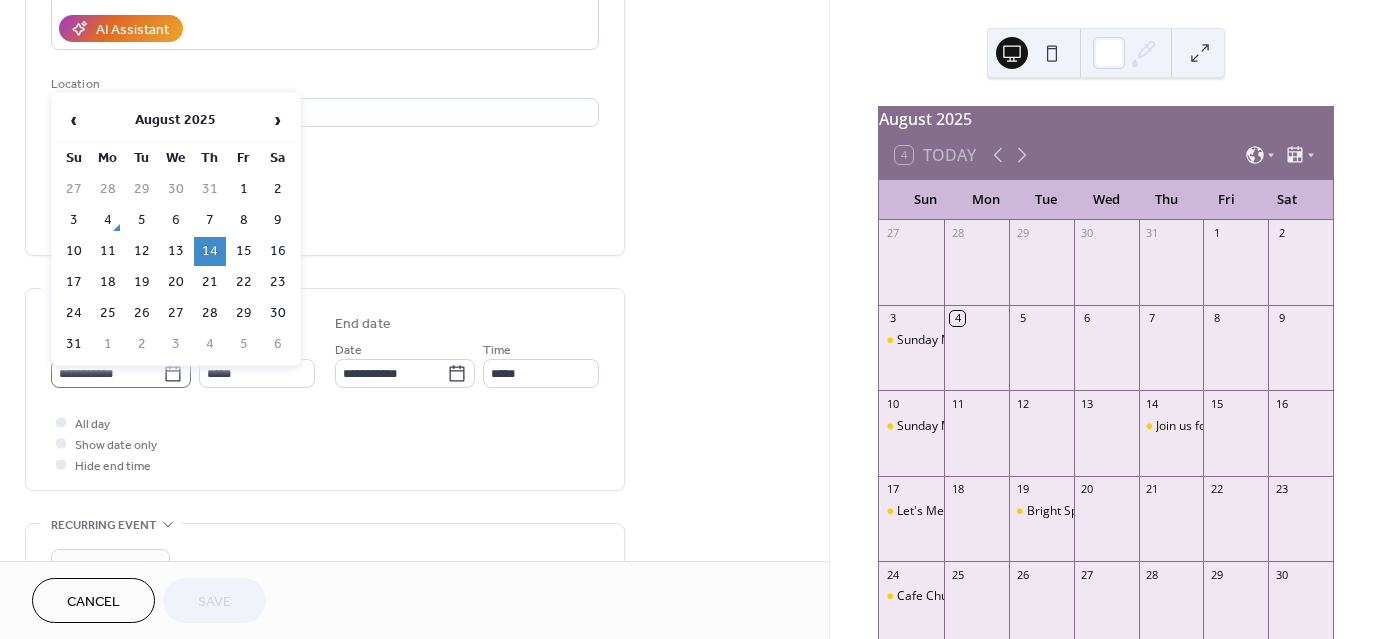 click 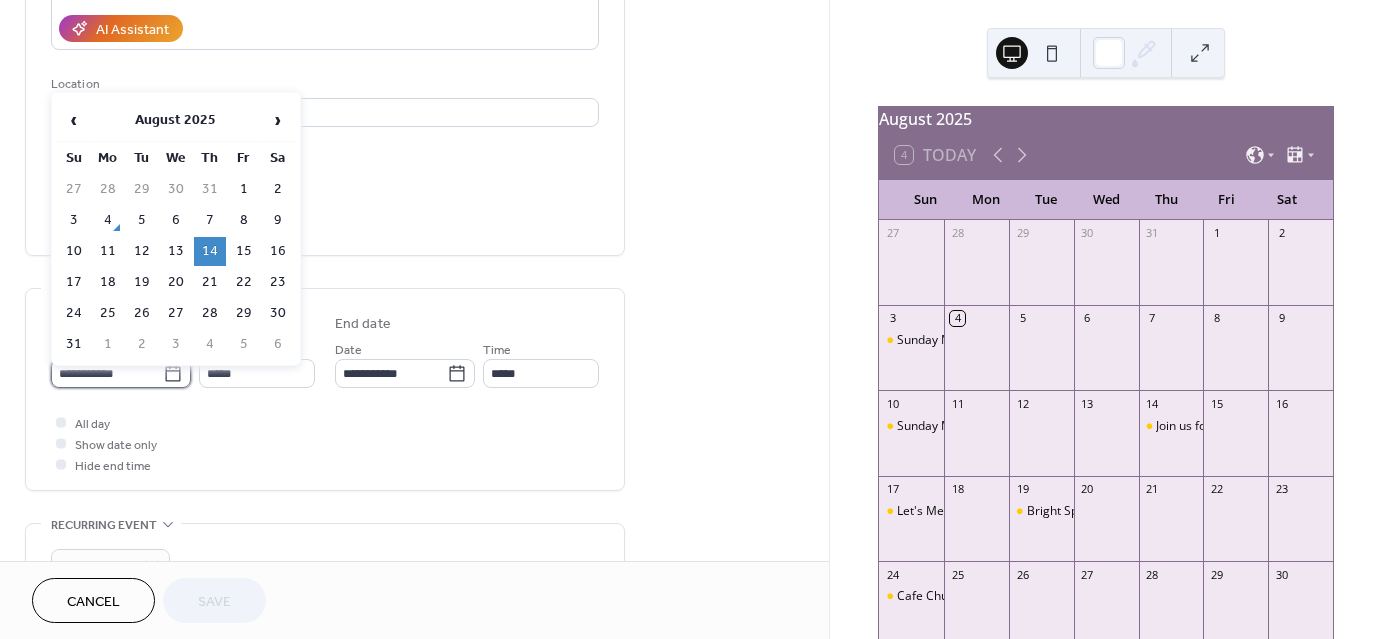 click on "**********" at bounding box center (107, 373) 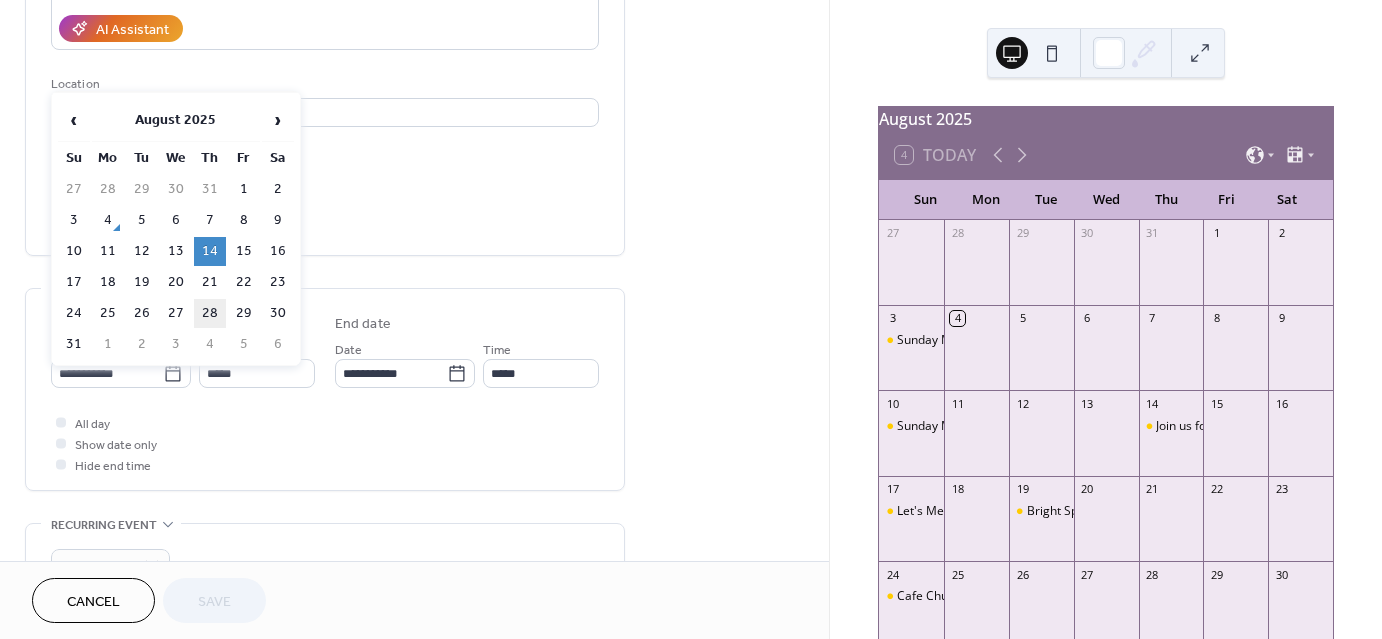 click on "28" at bounding box center (210, 313) 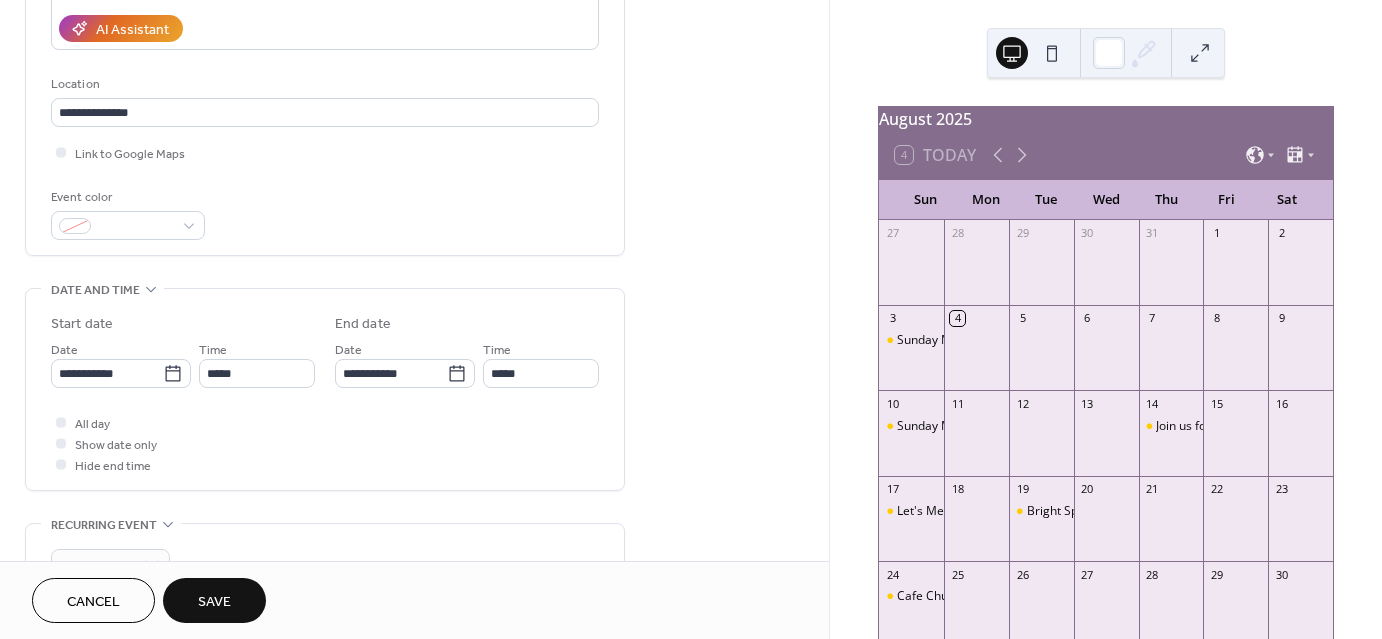 click on "Save" at bounding box center (214, 602) 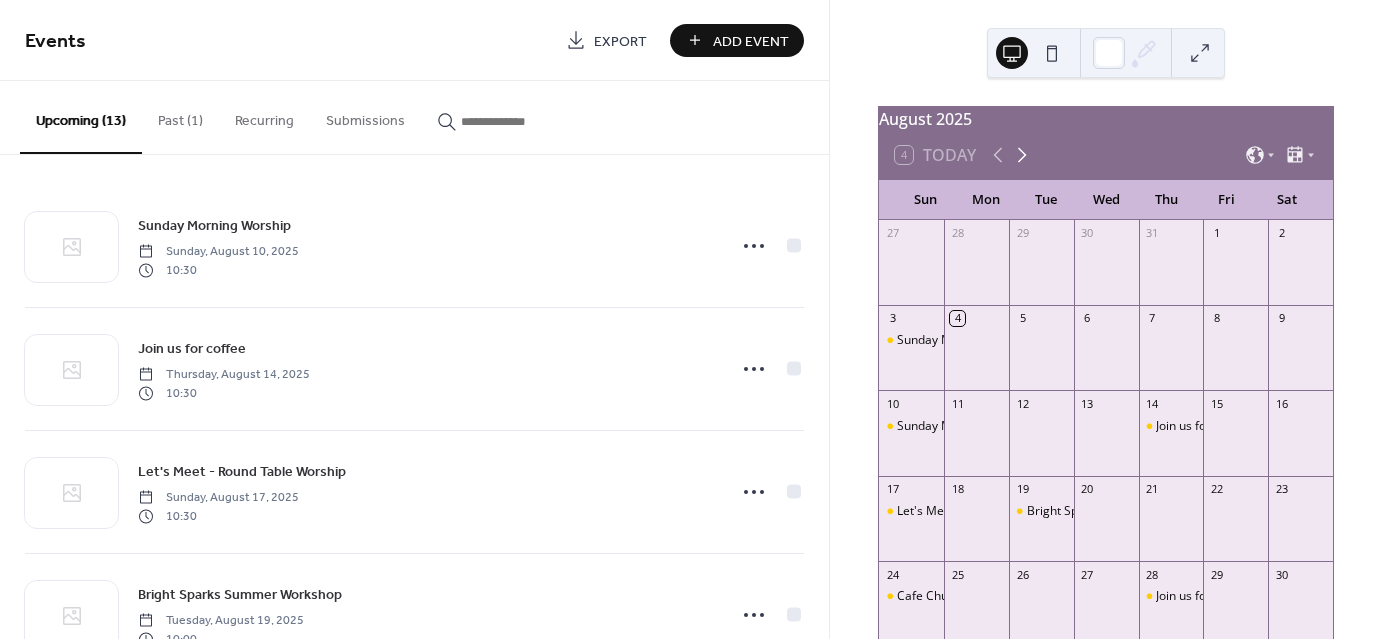 click 